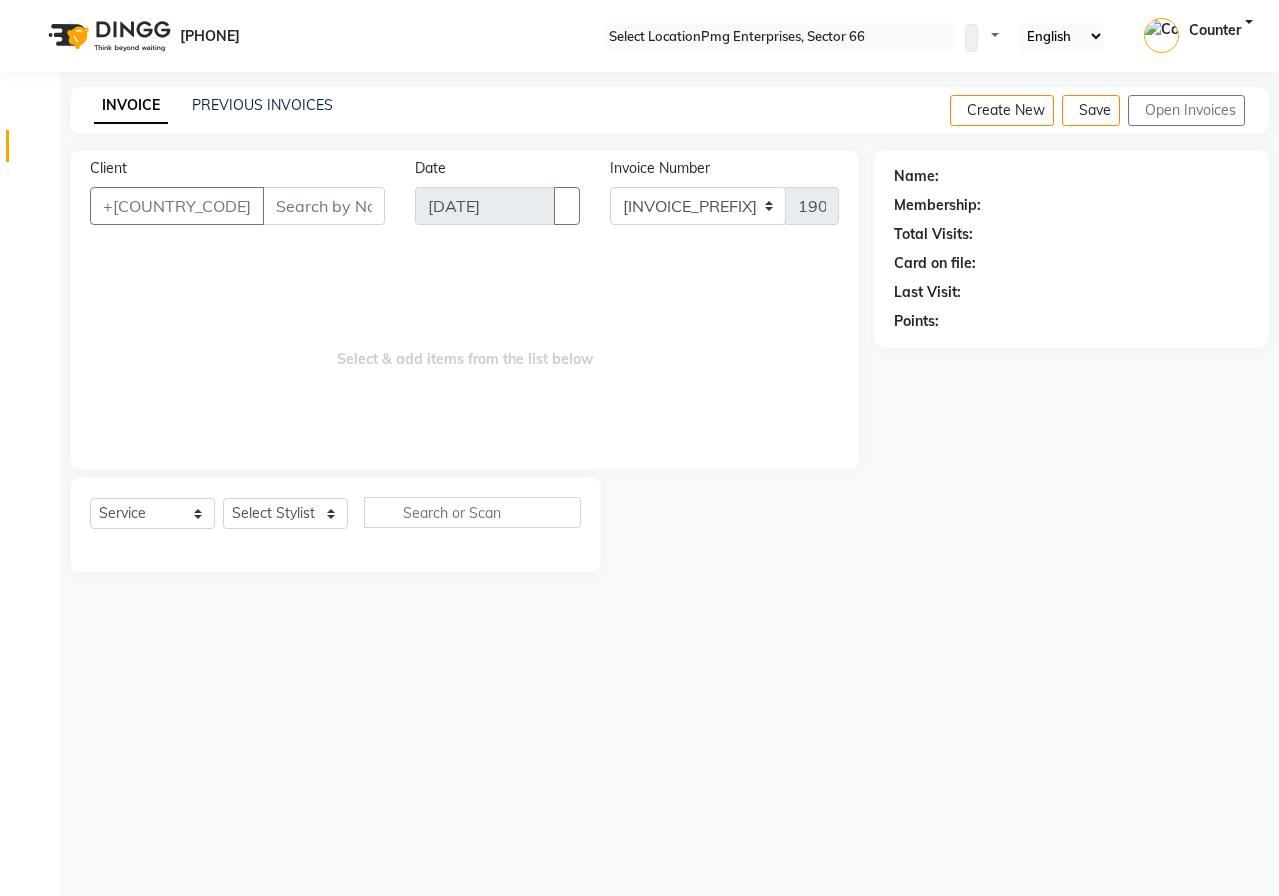 scroll, scrollTop: 0, scrollLeft: 0, axis: both 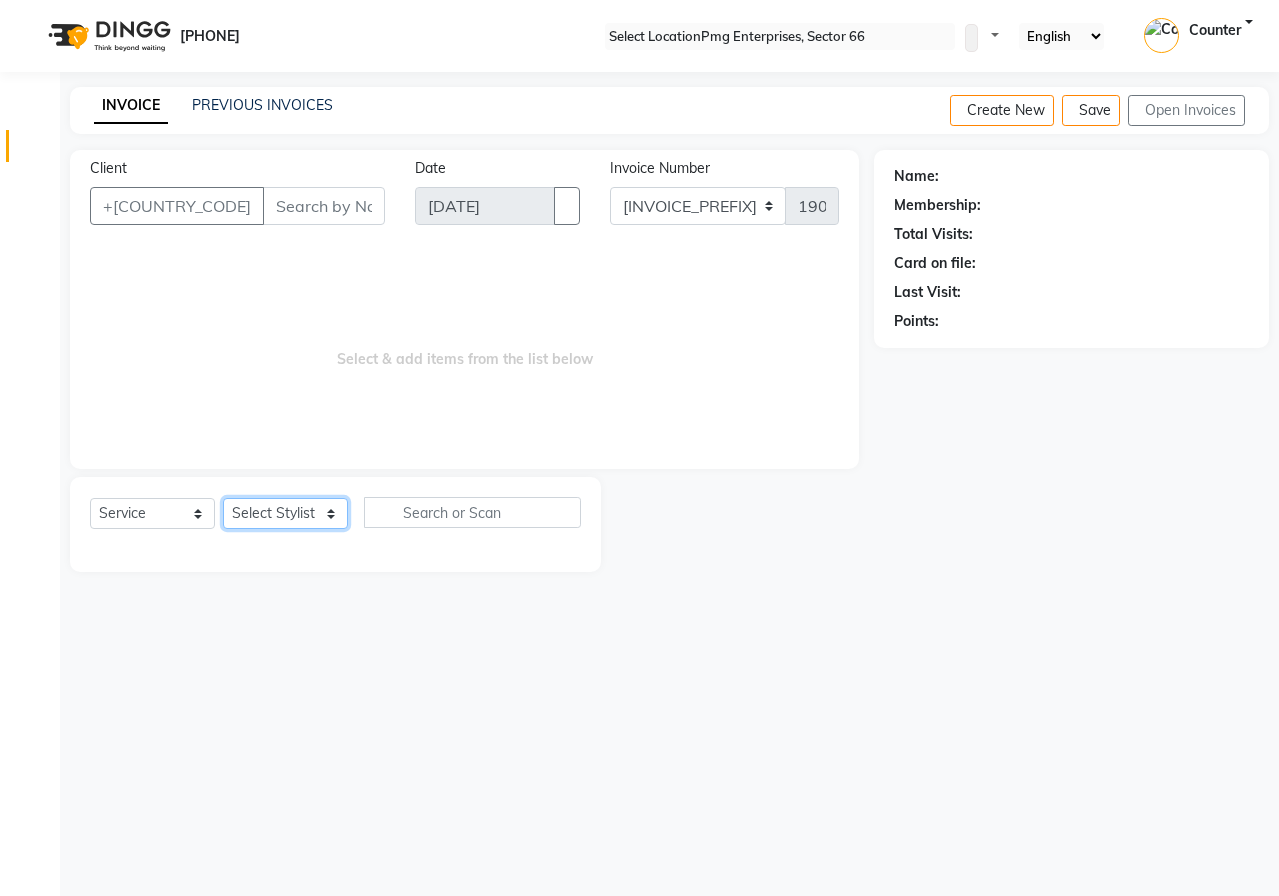 click on "Select Stylist [FIRST] [LAST] Counter [FIRST] [FIRST] [FIRST] [FIRST] [FIRST]" at bounding box center [285, 513] 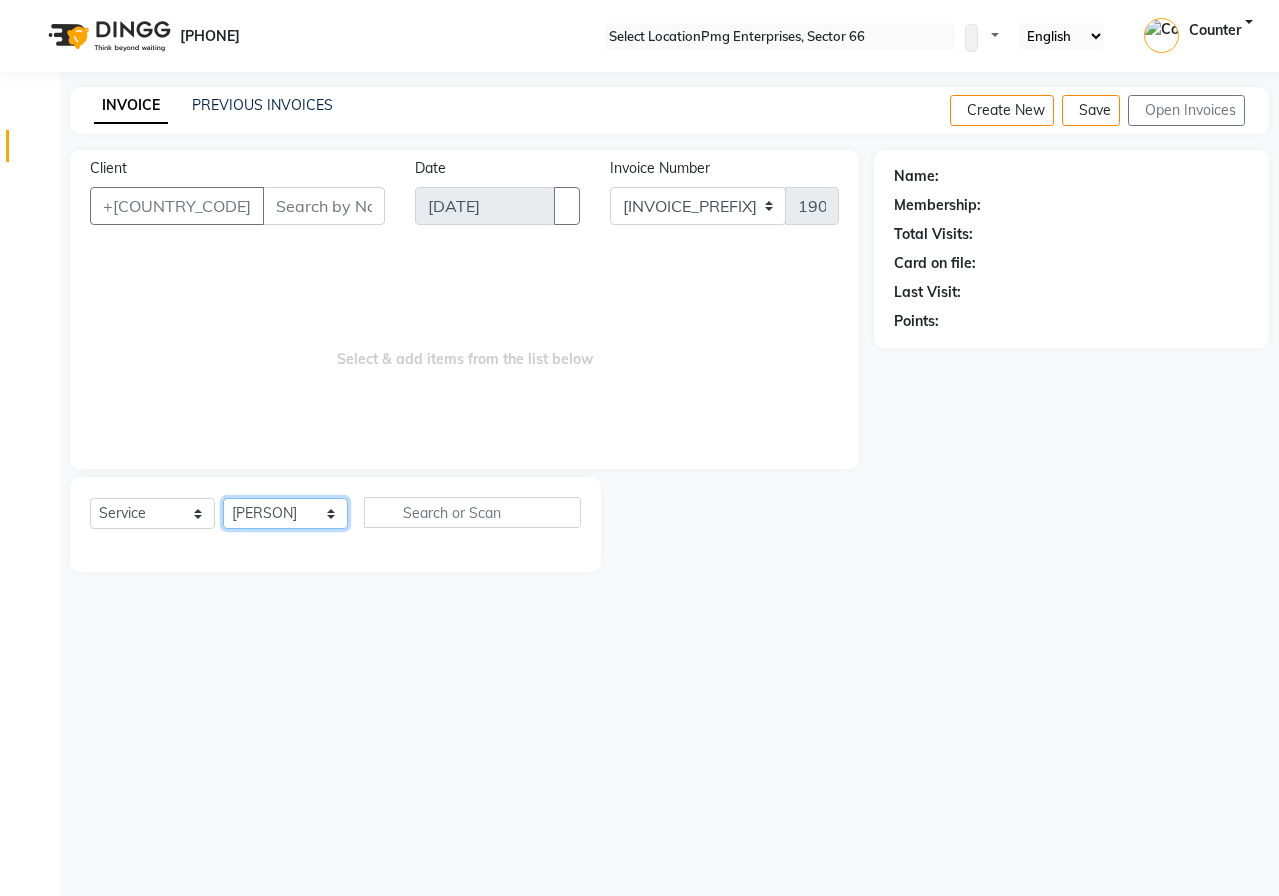 click on "Select Stylist [FIRST] [LAST] Counter [FIRST] [FIRST] [FIRST] [FIRST] [FIRST]" at bounding box center [285, 513] 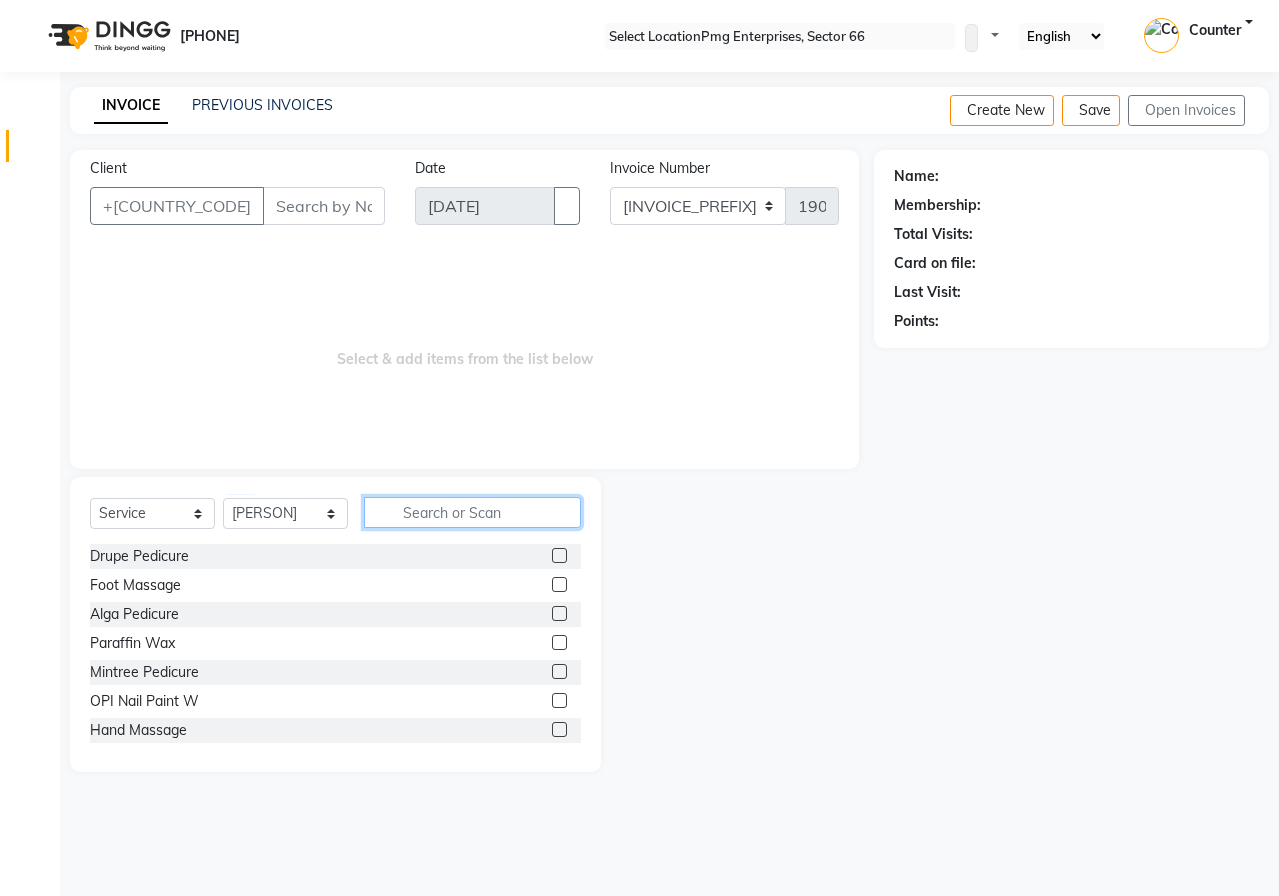click at bounding box center [472, 512] 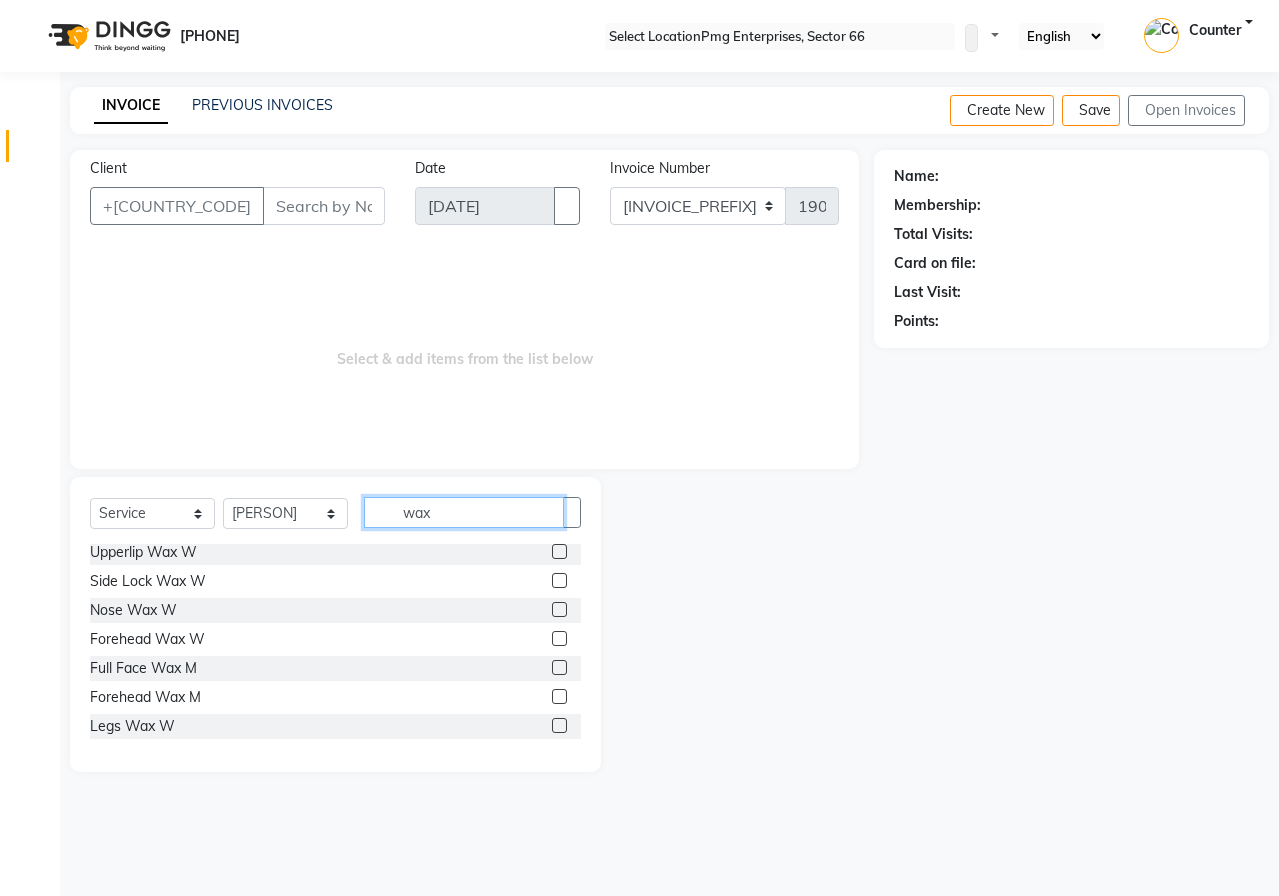 scroll, scrollTop: 160, scrollLeft: 0, axis: vertical 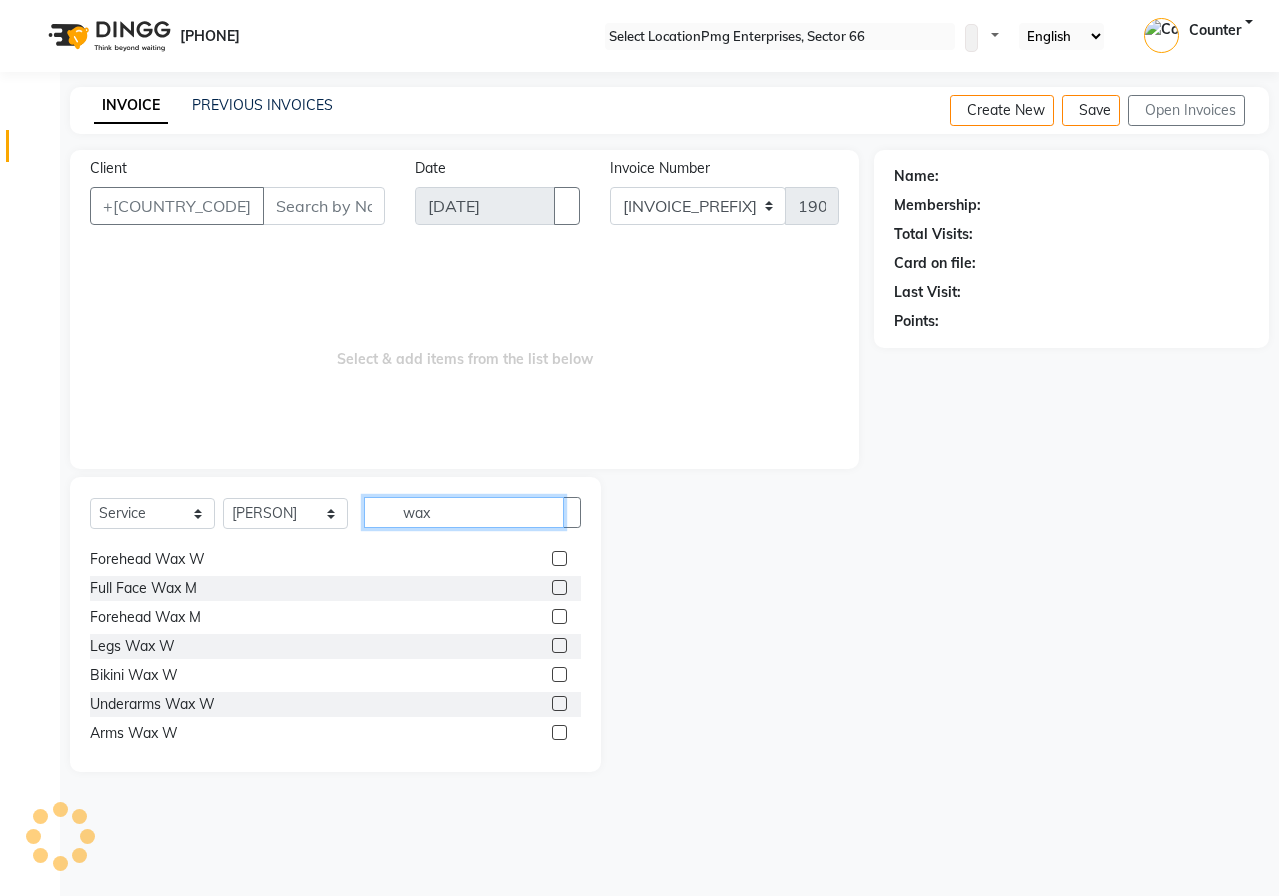 type on "wax" 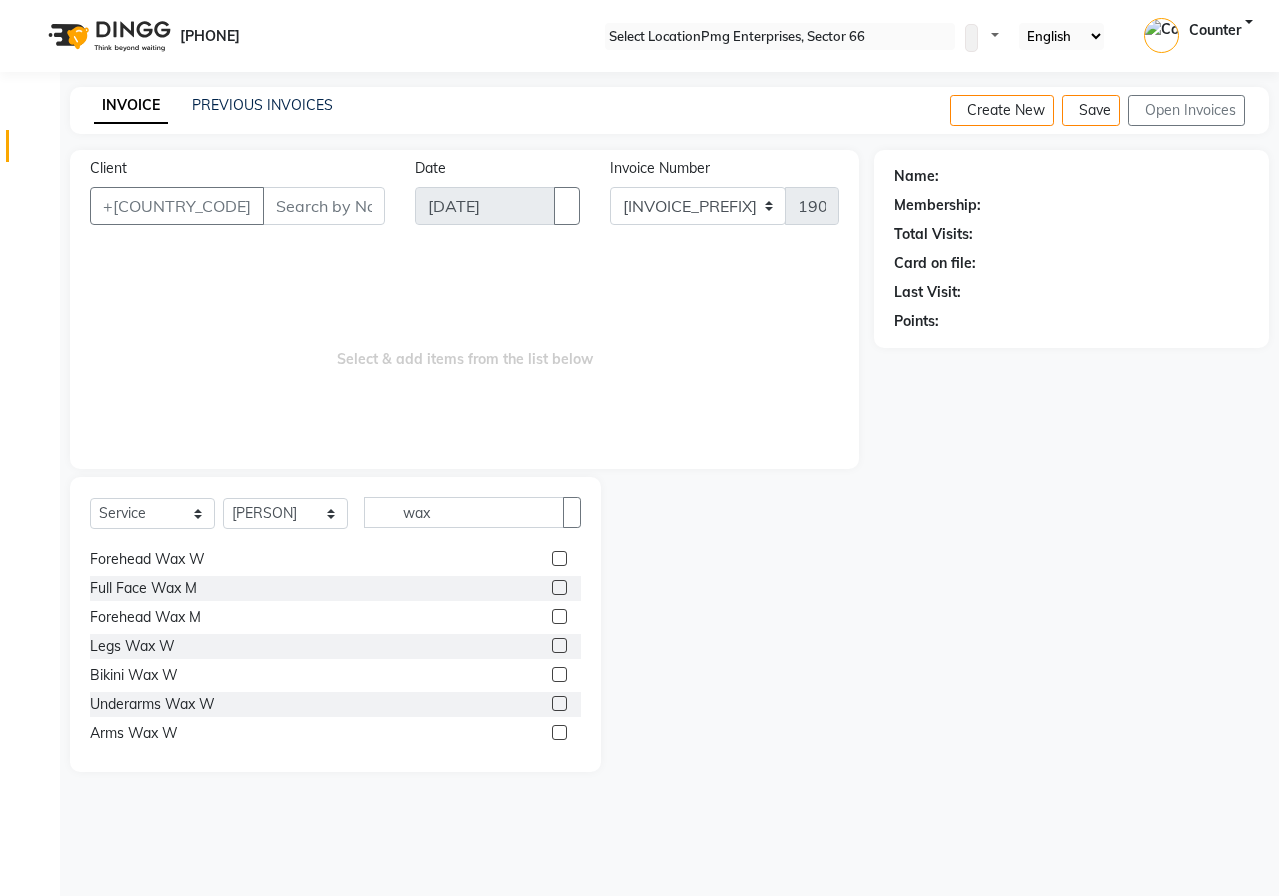 click at bounding box center (559, 732) 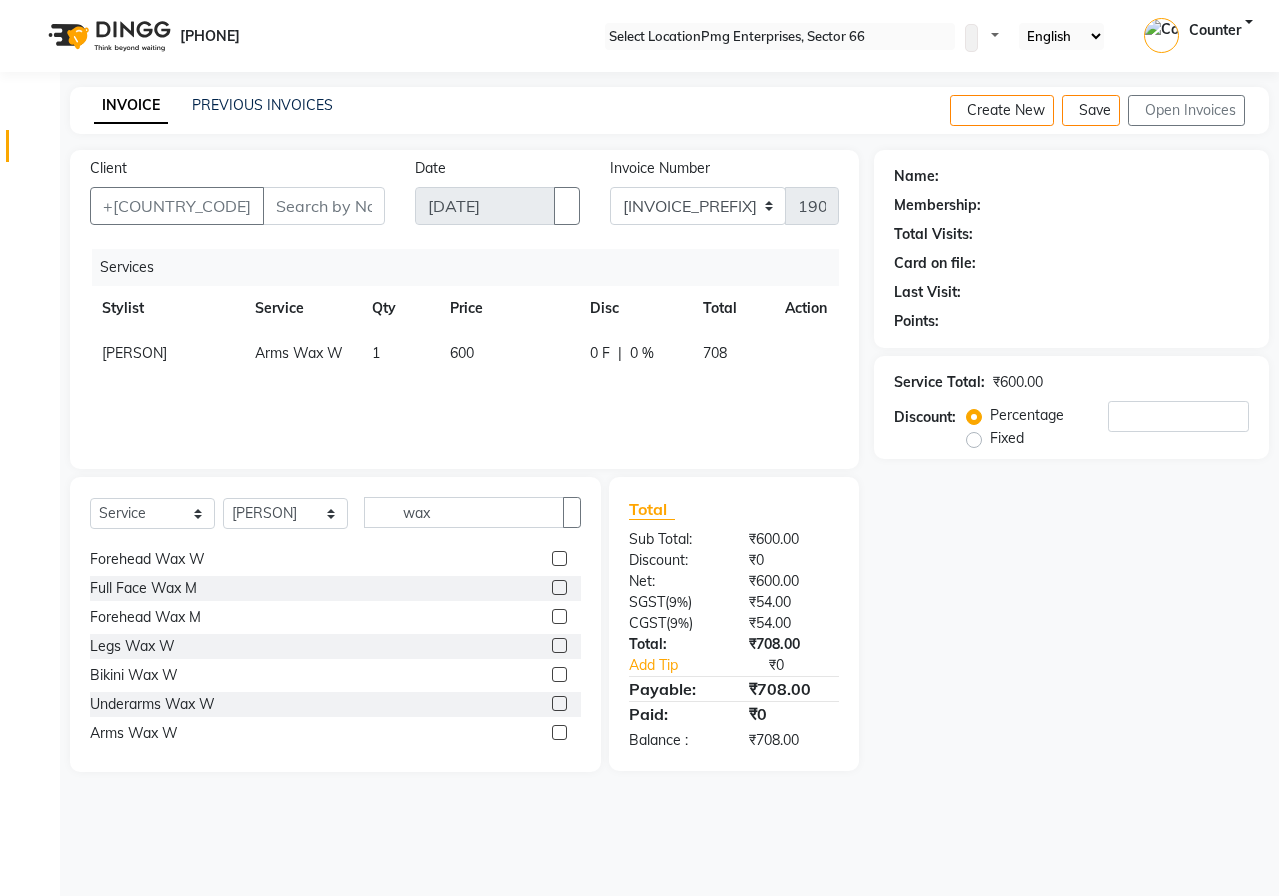 click at bounding box center [559, 645] 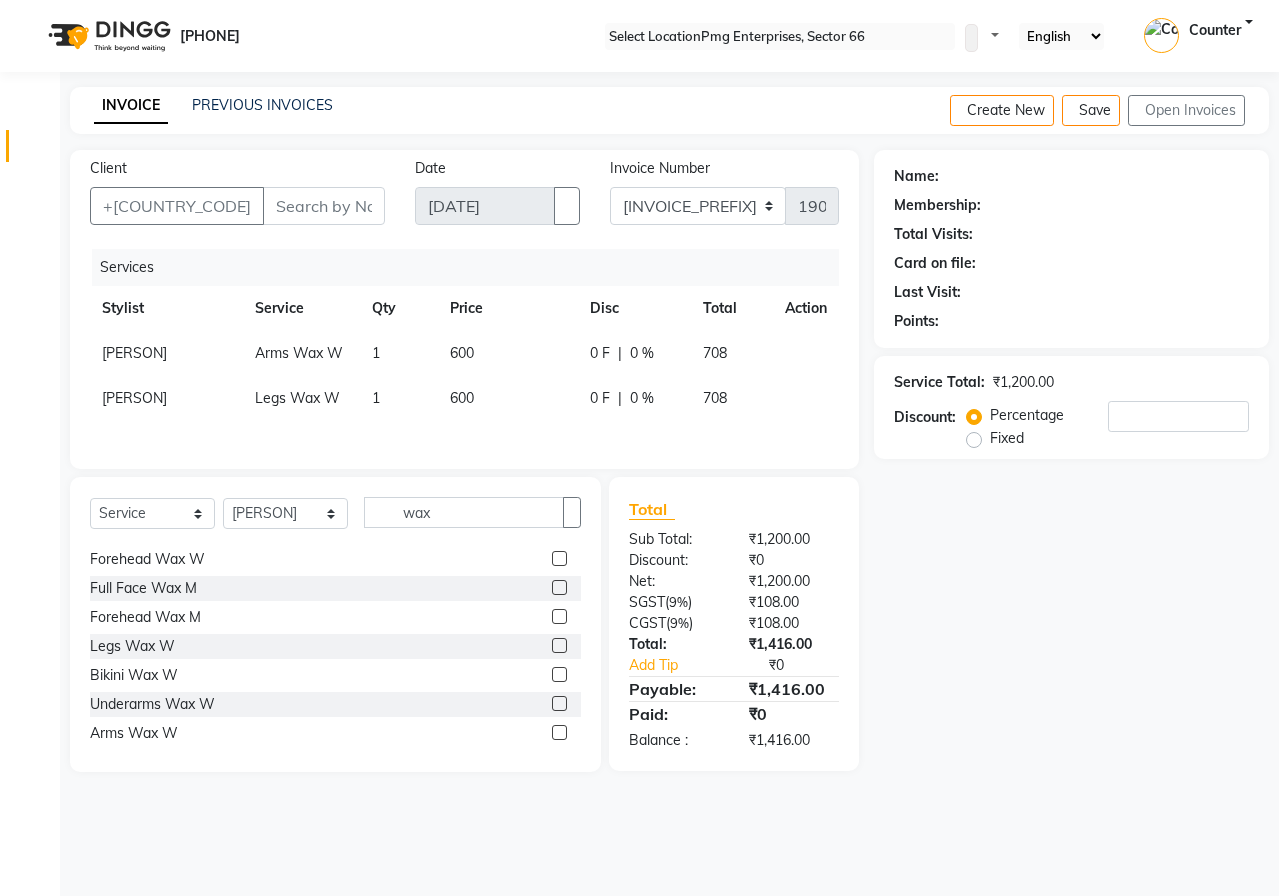 click on "600" at bounding box center [134, 353] 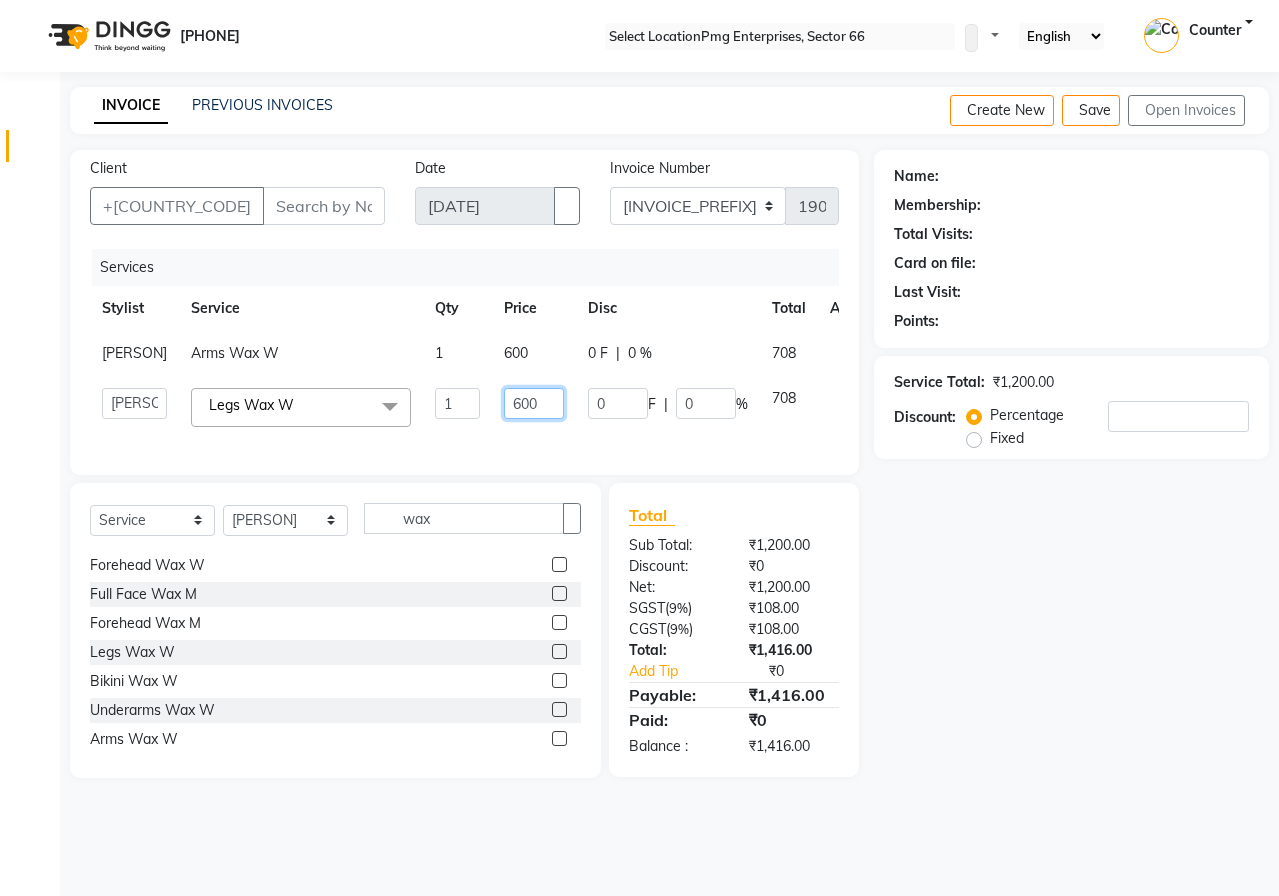 click on "600" at bounding box center [457, 403] 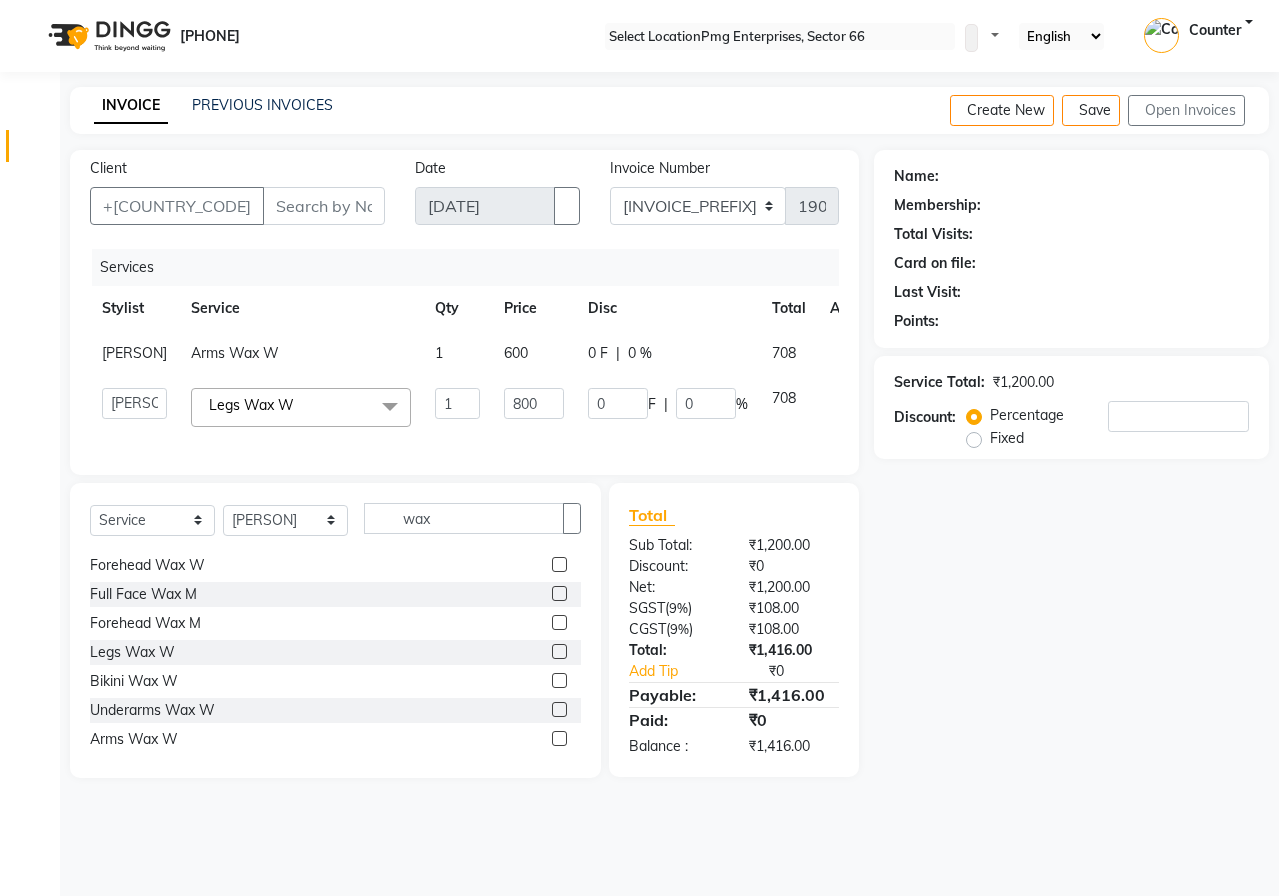 click on "Client +[COUNTRY_CODE] Date [DATE] Invoice Number [INVOICE_PREFIX] [INVOICE_NUMBER] Services Stylist Service Qty Price Disc Total Action Manisha Arms Wax W 1 600 0 F | 0 % 708  Ashish Kashyap   Counter   dinesh   Jackson   Javed   Jitender   Manisha   Ragini  Legs Wax W  x Drupe Pedicure Foot Massage Alga Pedicure Paraffin Wax Mintree Pedicure OPI Nail Paint W Hand Massage Nail Cut & Filing Pedi Pie Pedicure La Vivo Manicure La Vivo Pedicure Drupe Manicure Nail Paint W Pedi Pie Manicure Mintree Manicure Alga Manicure Nanoplastia Treatment Hair Doo Full Leg D Tan Full Hand D Tan Body Trimming Front Body Trimming Back M others Shampoo + Conditioner Premium M Amonia Free Touch Up M Moisture Therapy M Perming M Smoothening / Rebonding M Keratin M Hair Styling M Beard Colour Shave Beard Styling Highlights M Hair Cut M Touch Up M Shampoo M Hair Cut & Beard M Hair Cut & Shave All men hair treatment BC FibreClinix M Mundan Front Bleach W Full Body Bleach W Premium Face Bleach W Face Bleach W Back Bleach W Legs Bleach W Feet Bleach W 1" at bounding box center [464, 464] 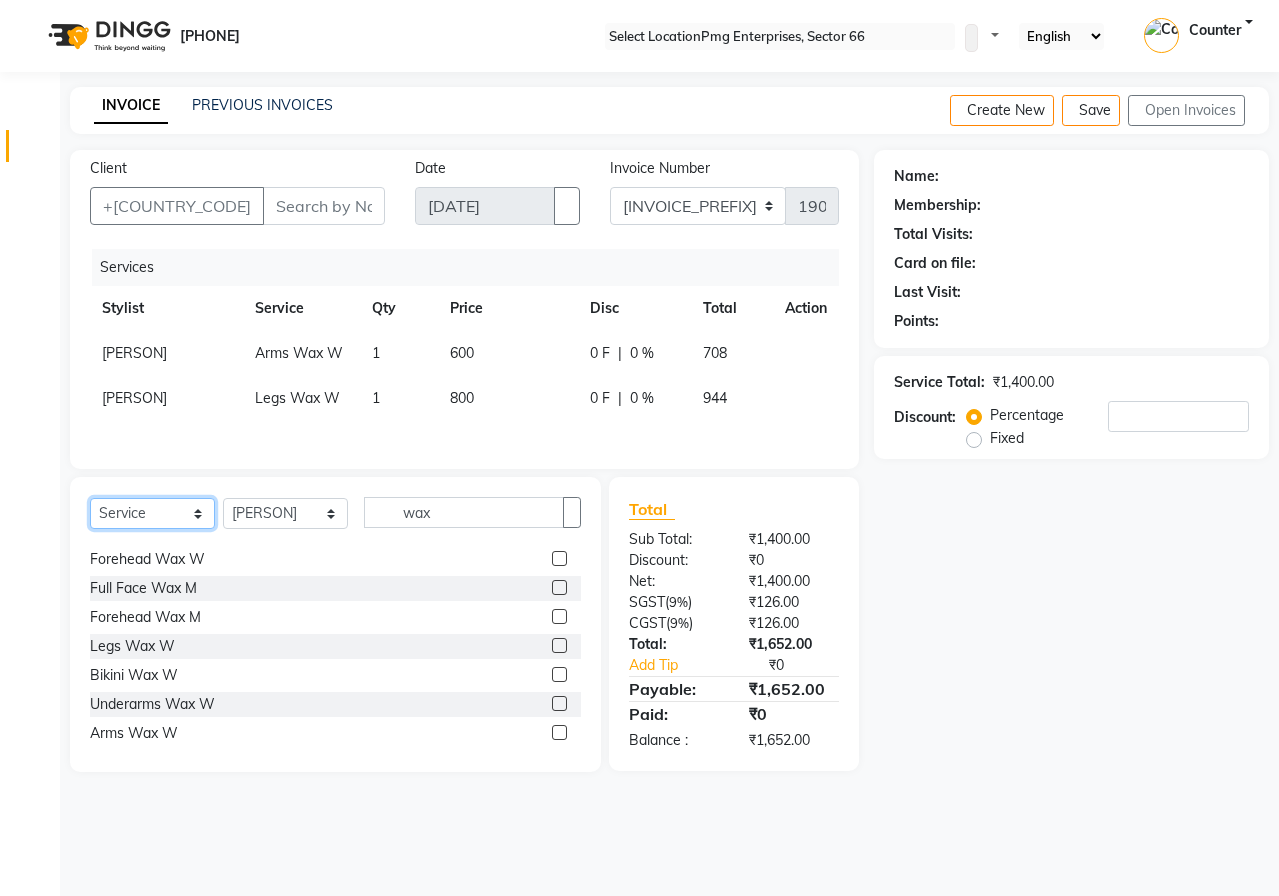 drag, startPoint x: 148, startPoint y: 505, endPoint x: 225, endPoint y: 518, distance: 78.08969 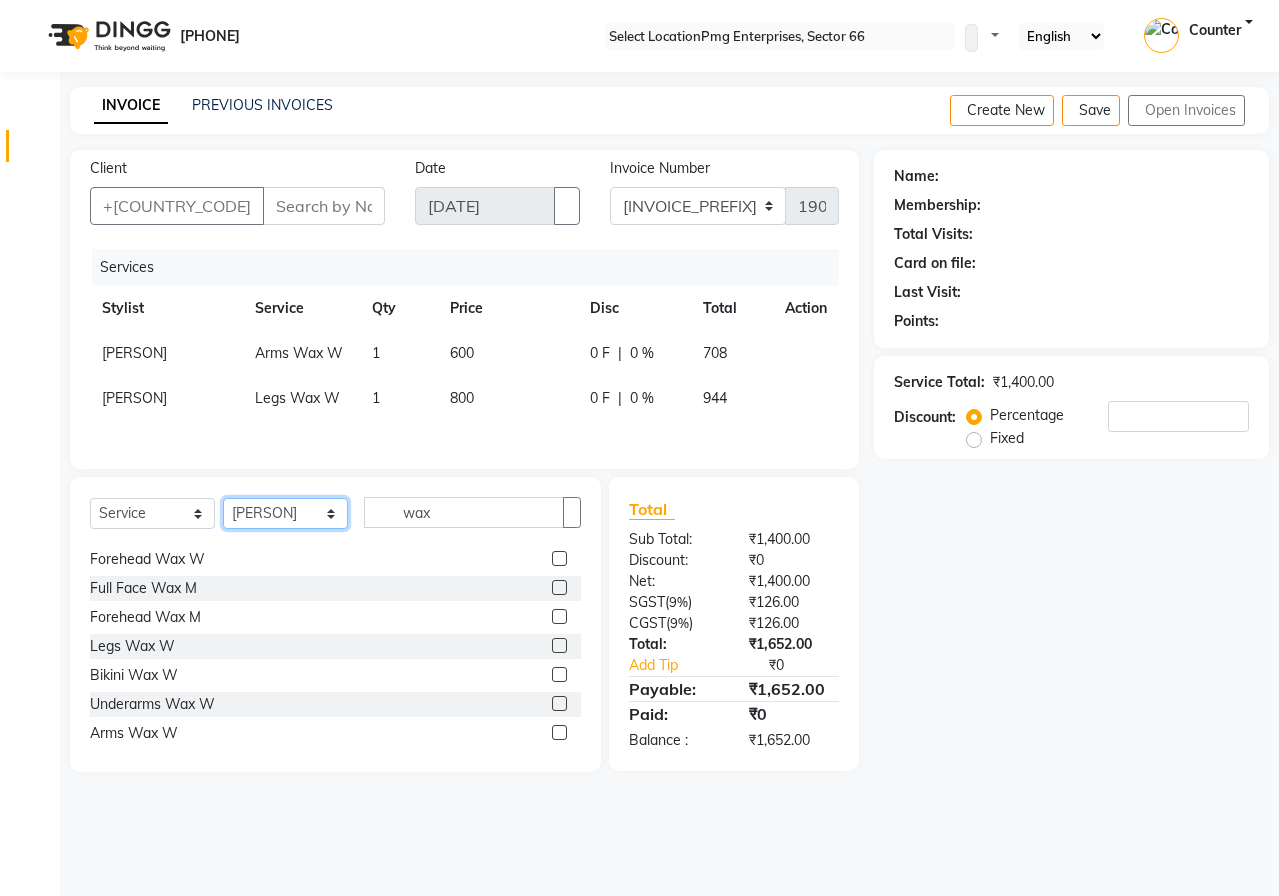 click on "Select Stylist [FIRST] [LAST] Counter [FIRST] [FIRST] [FIRST] [FIRST] [FIRST]" at bounding box center (285, 513) 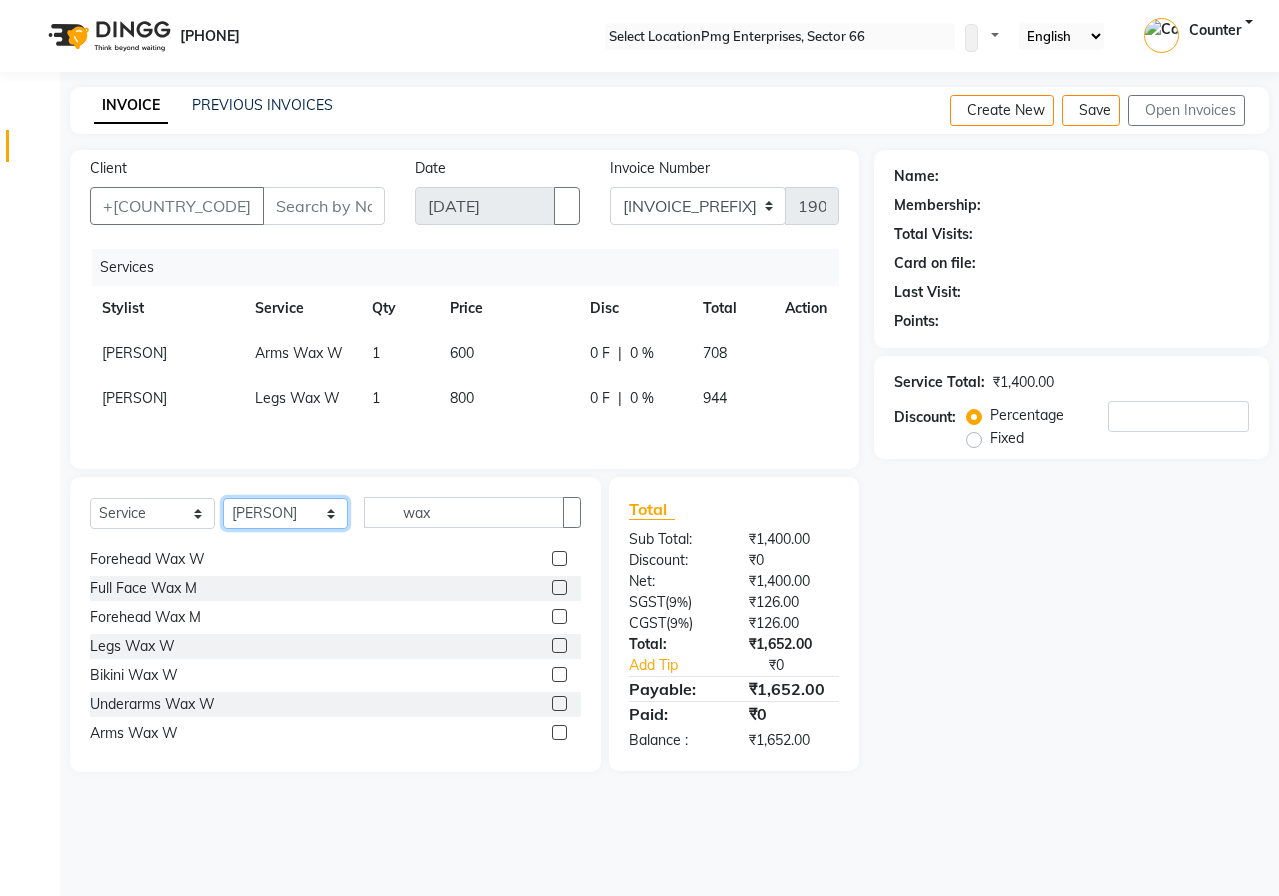 select on "52446" 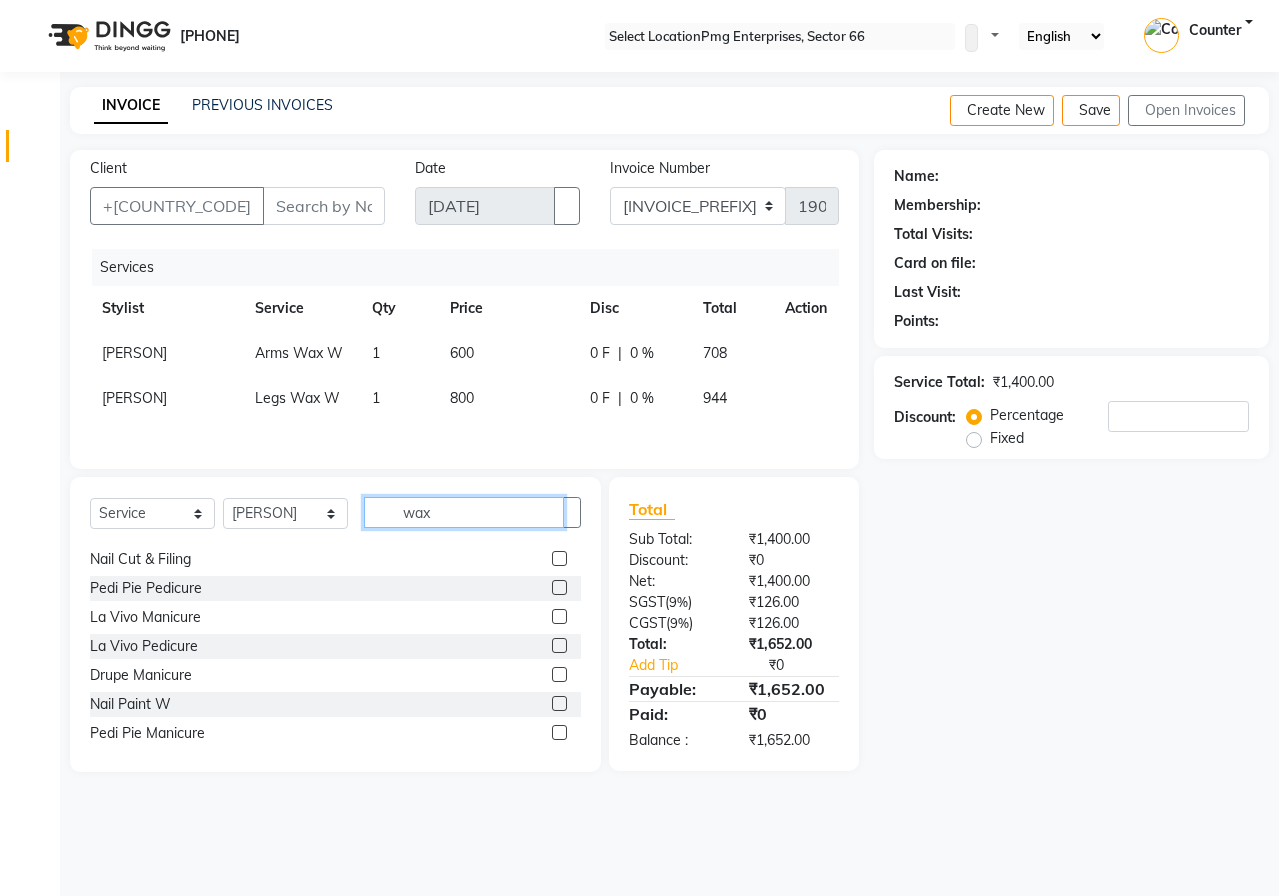click on "wax" at bounding box center [464, 512] 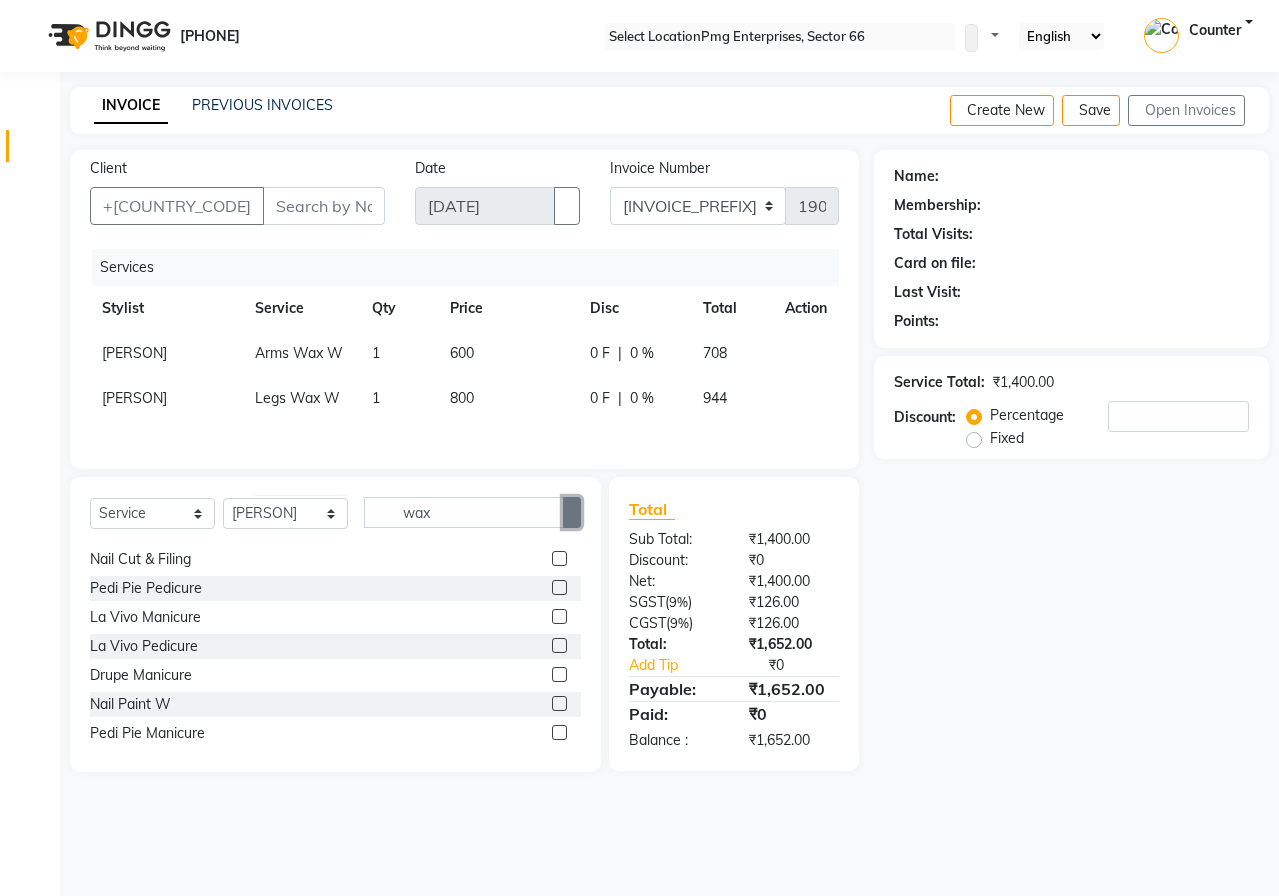 click at bounding box center (572, 512) 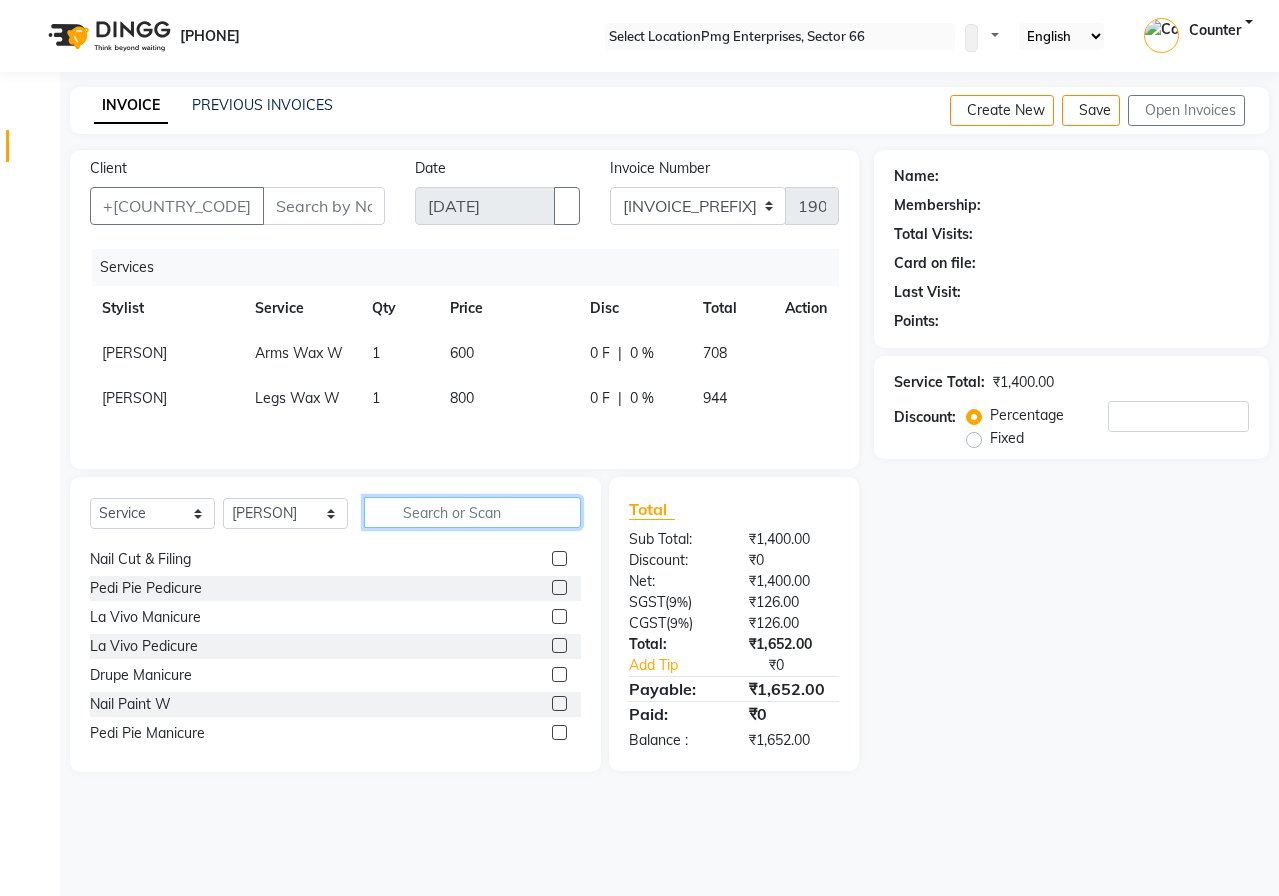 click at bounding box center (472, 512) 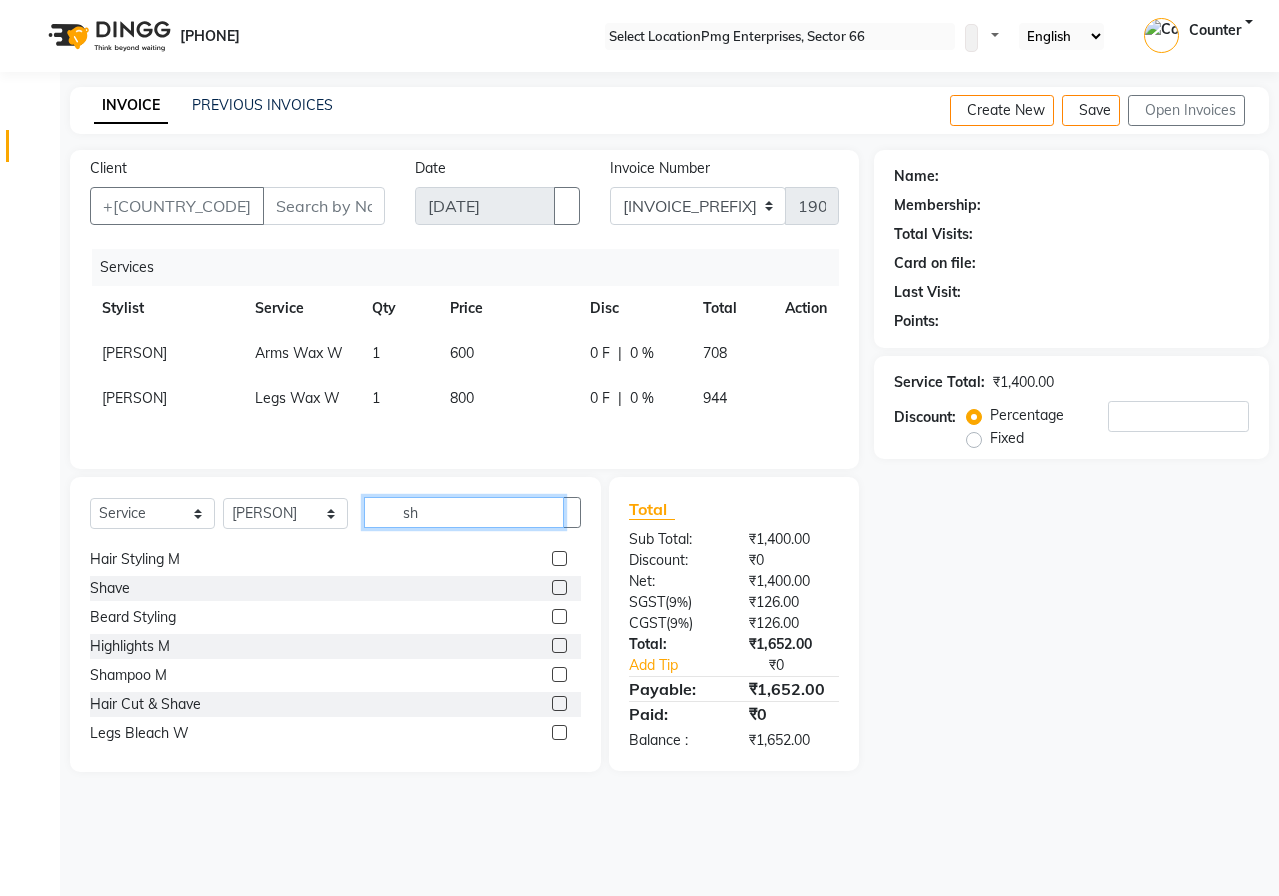 scroll, scrollTop: 0, scrollLeft: 0, axis: both 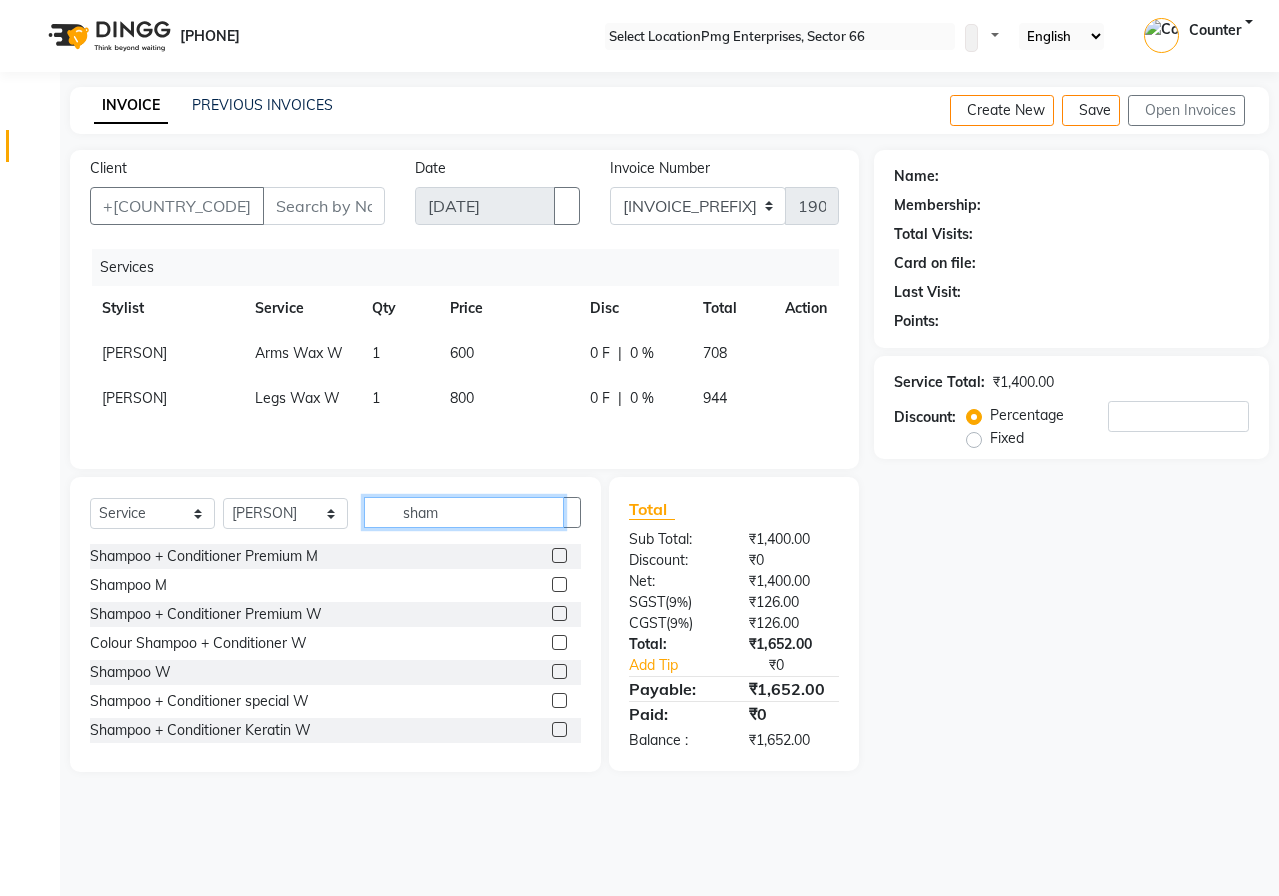 type on "sham" 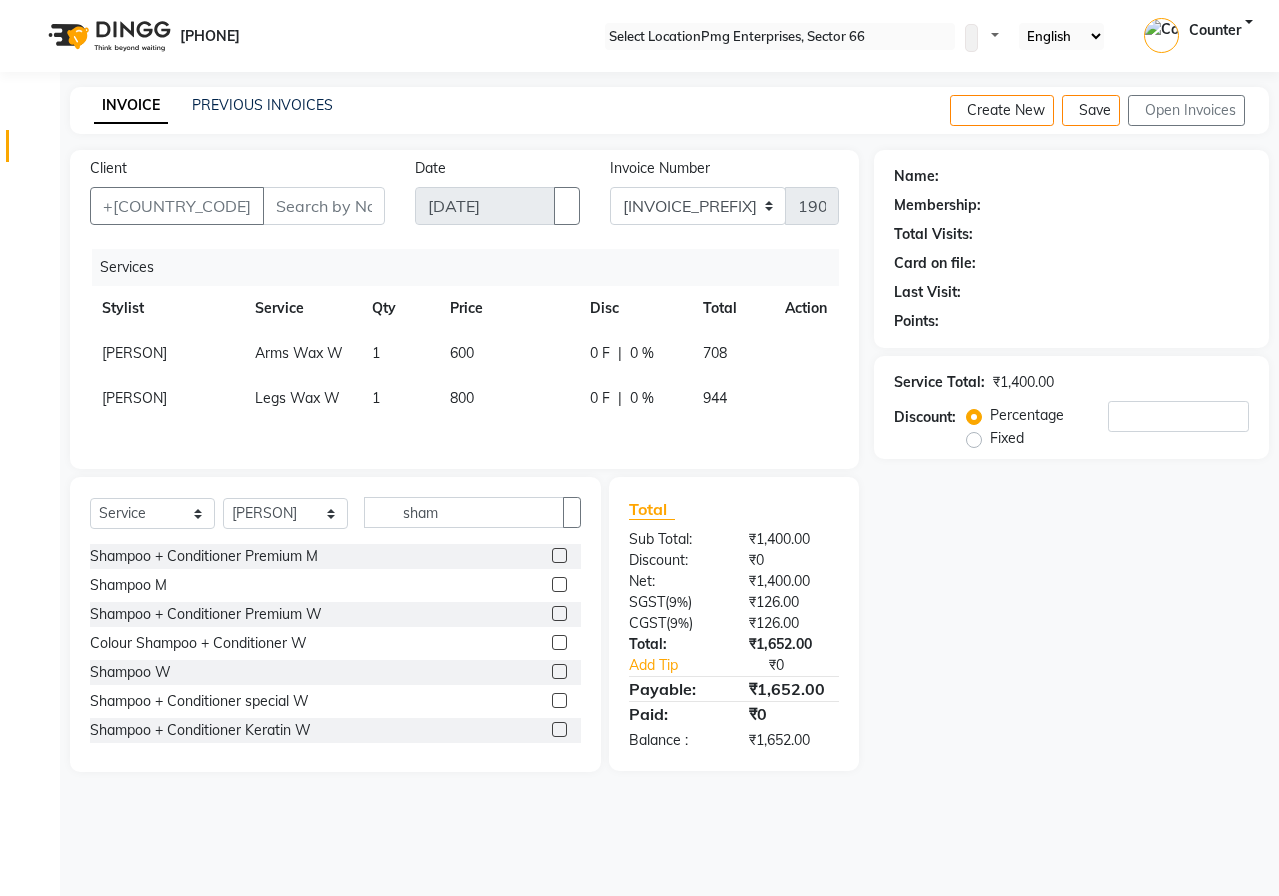 click at bounding box center [559, 671] 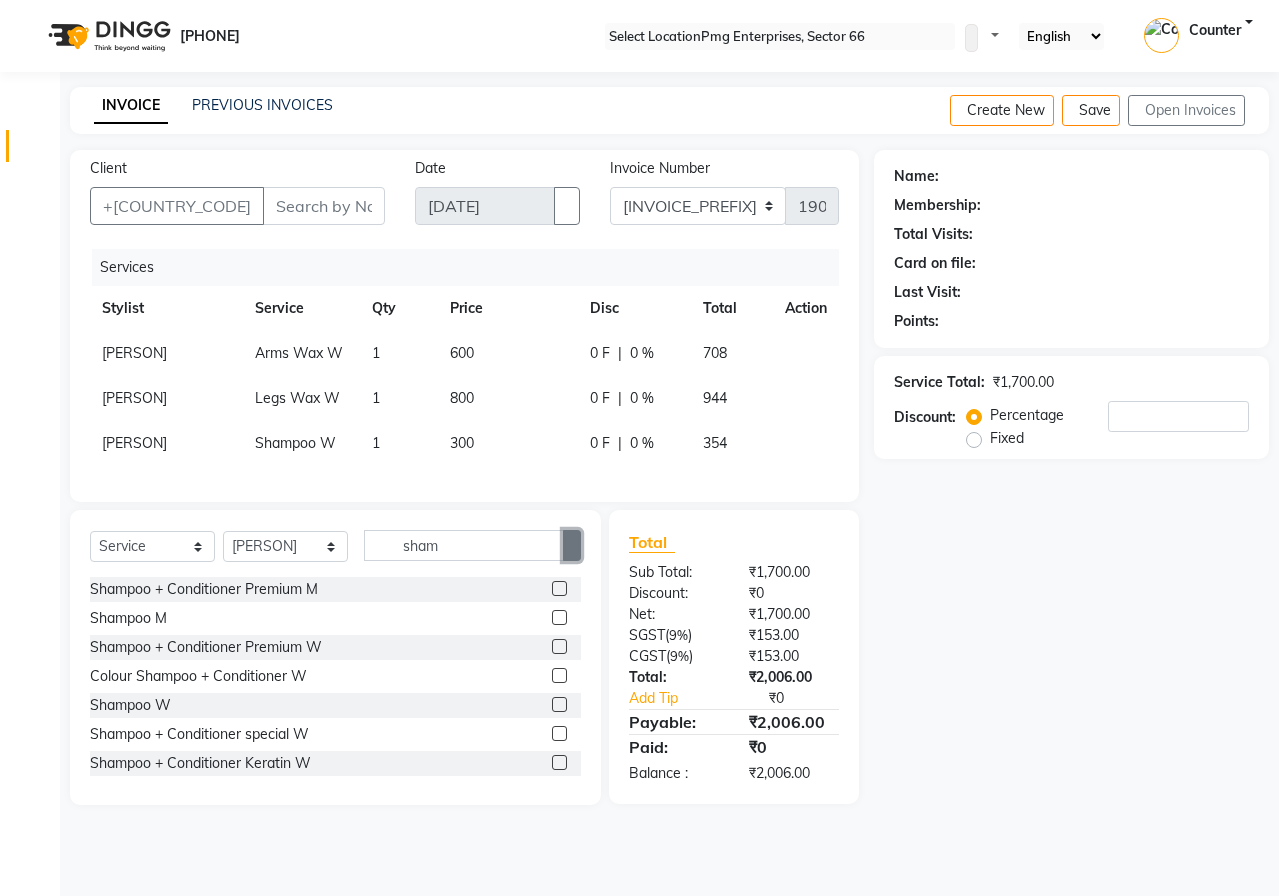 click at bounding box center (572, 545) 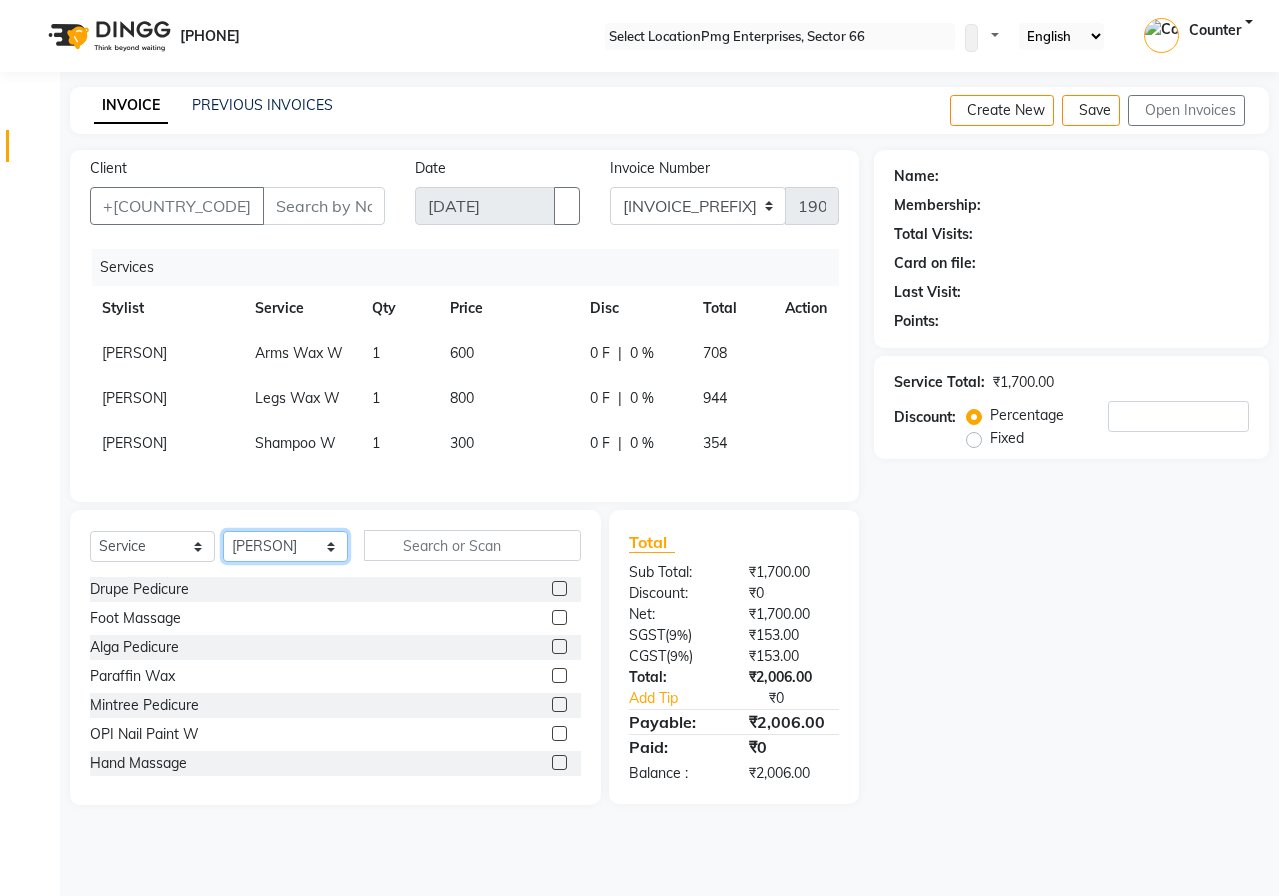 click on "Select Stylist [FIRST] [LAST] Counter [FIRST] [FIRST] [FIRST] [FIRST] [FIRST]" at bounding box center (285, 546) 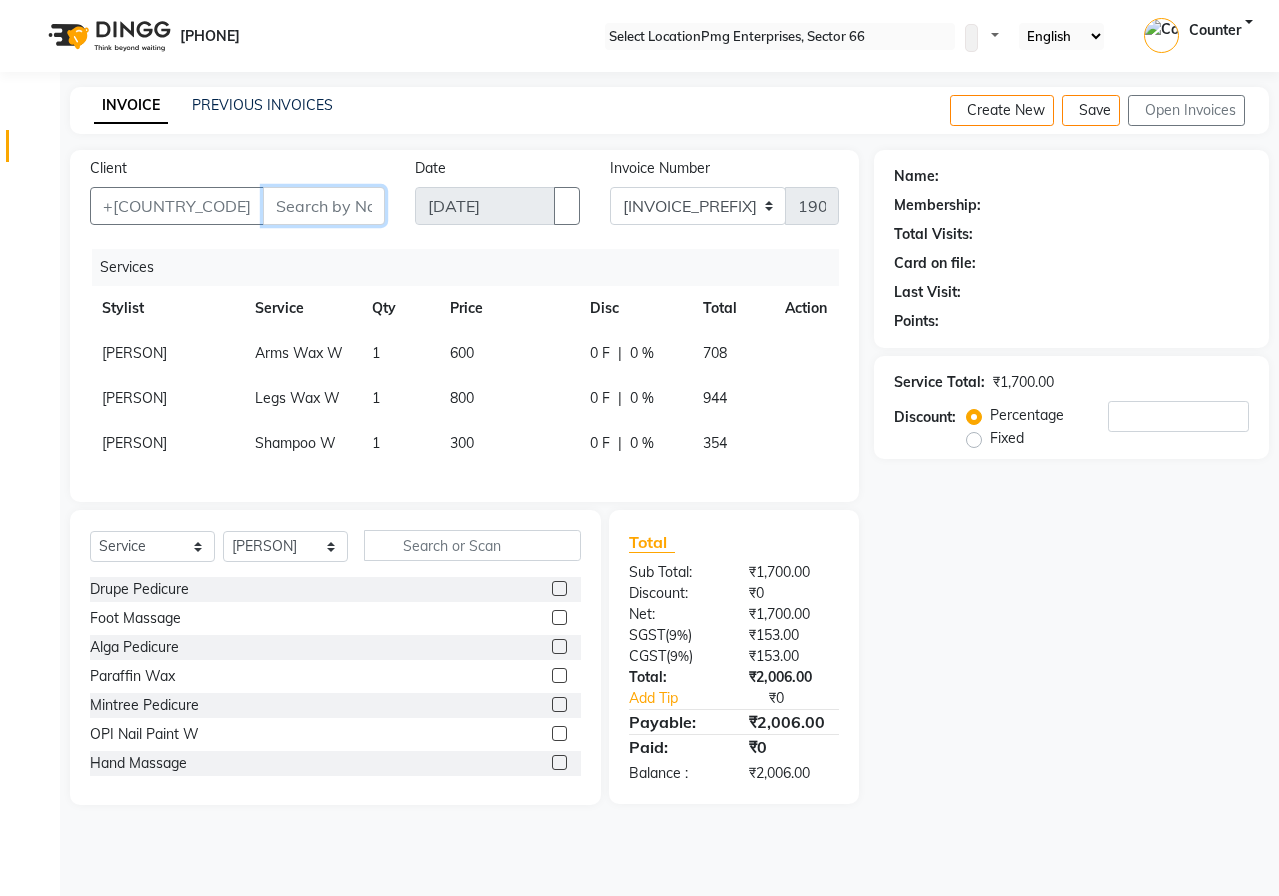 click on "Client" at bounding box center [324, 206] 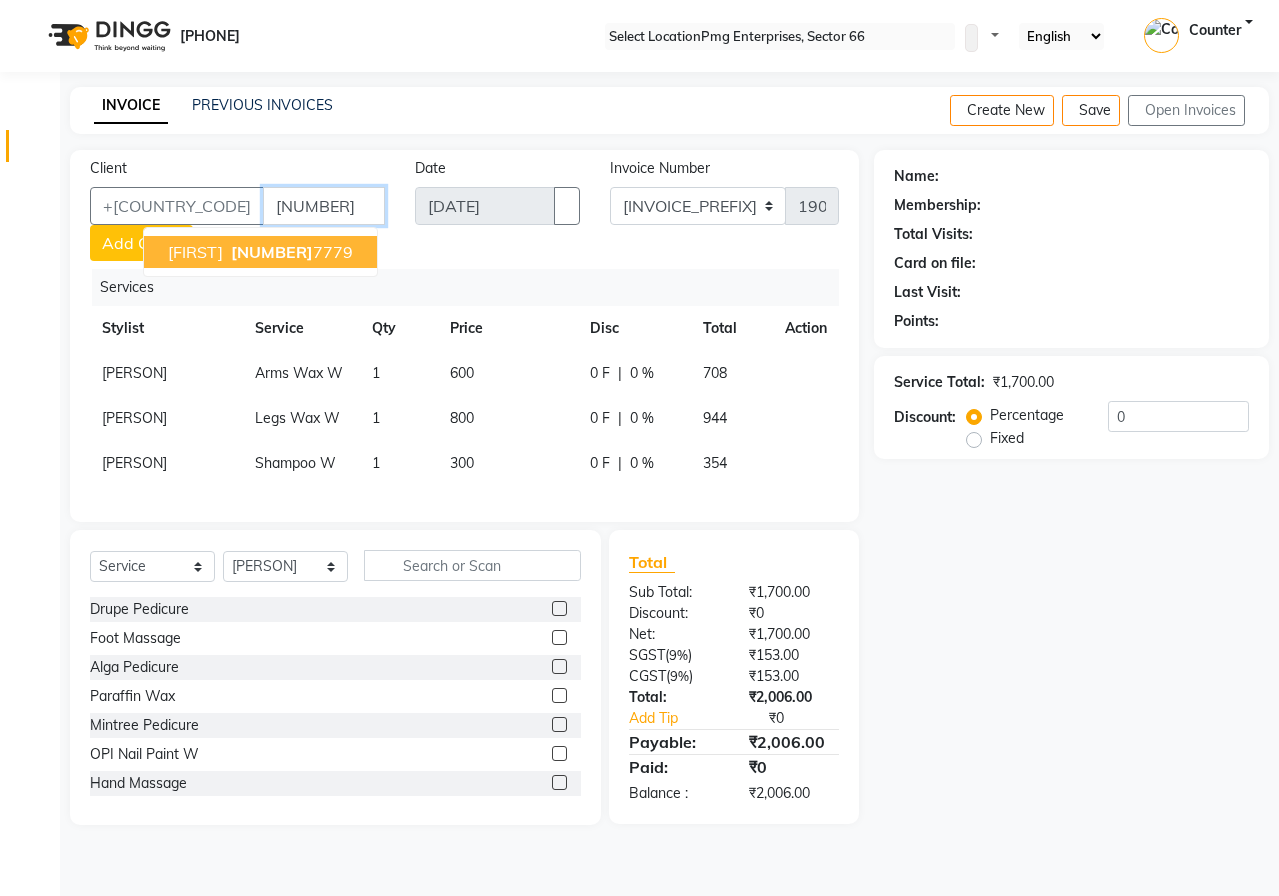click on "[PHONE]" at bounding box center (290, 252) 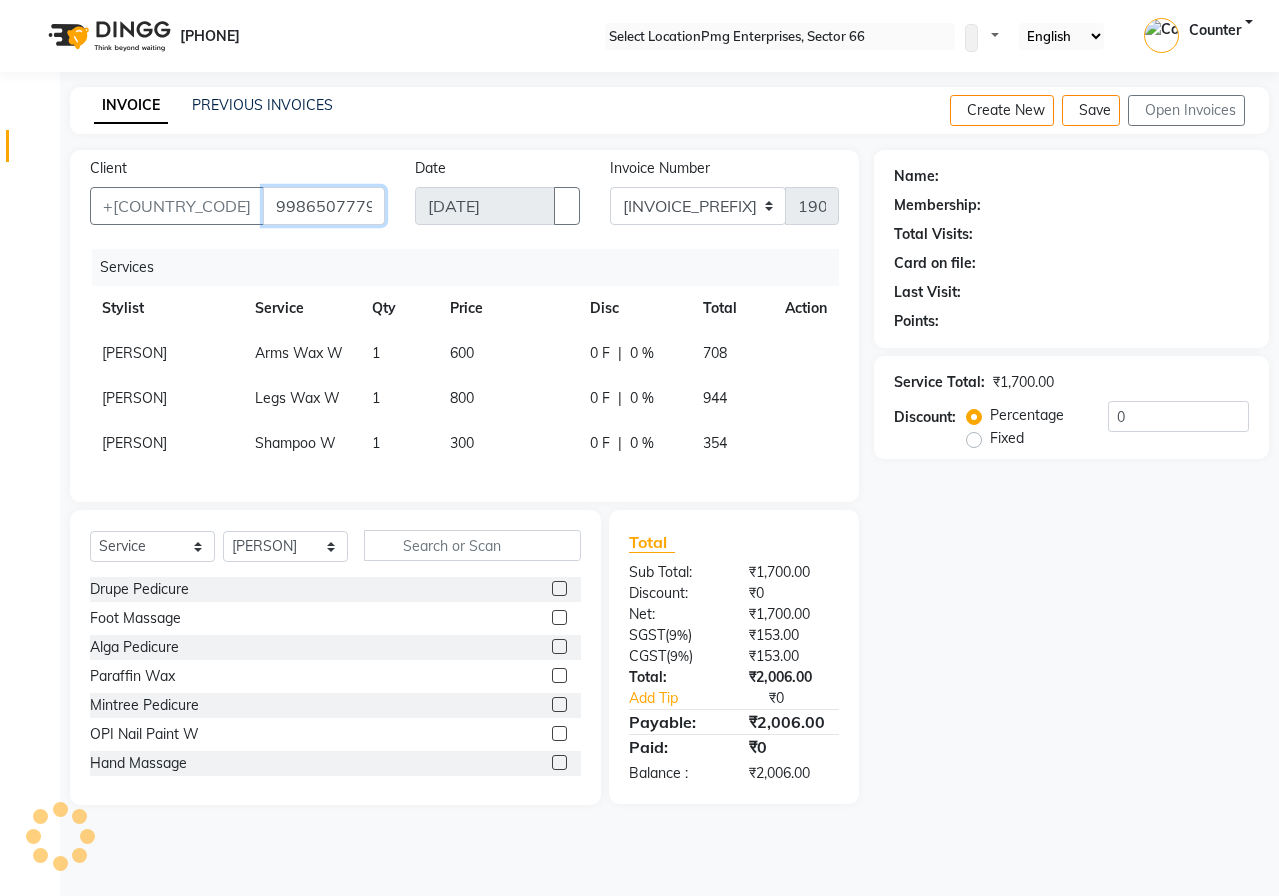 type on "9986507779" 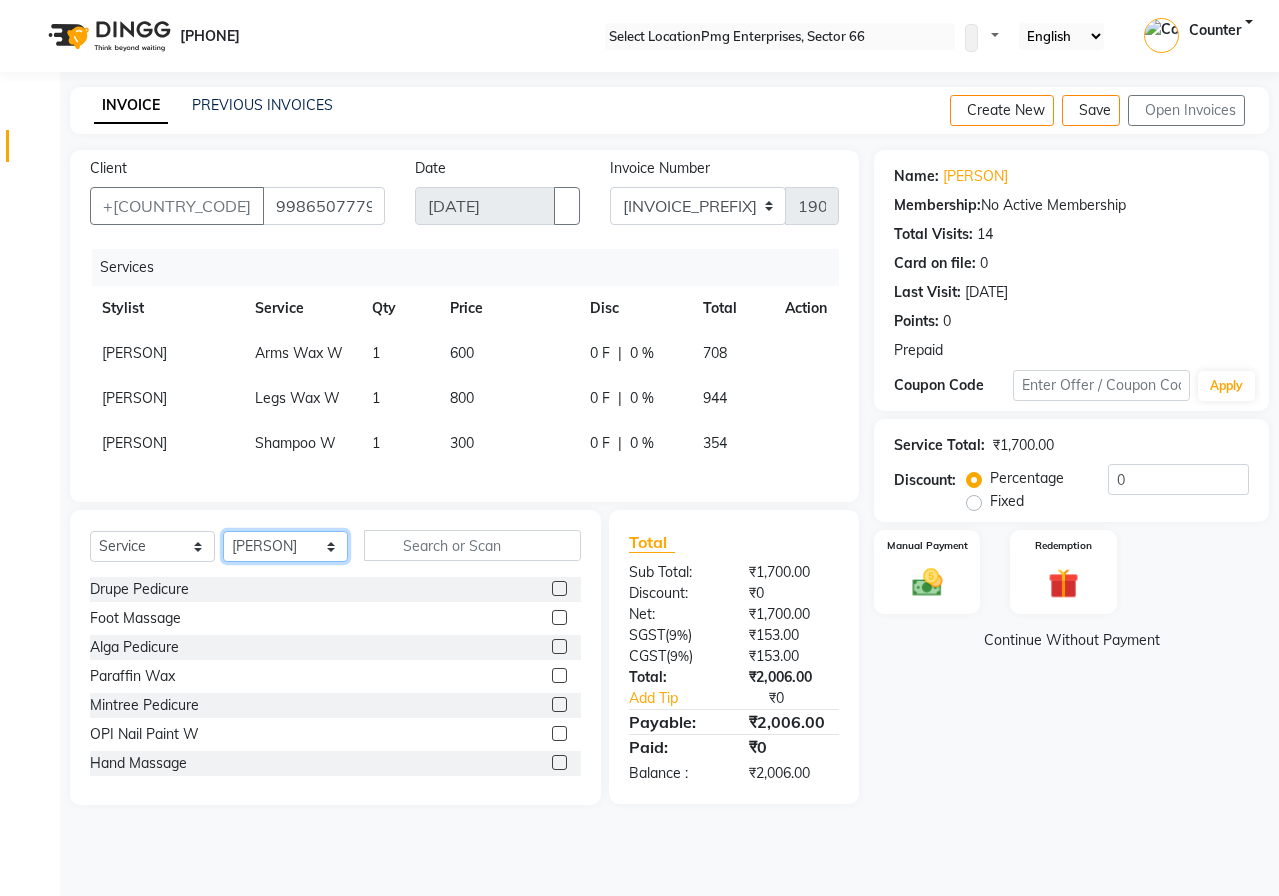 click on "Select Stylist [FIRST] [LAST] Counter [FIRST] [FIRST] [FIRST] [FIRST] [FIRST]" at bounding box center [285, 546] 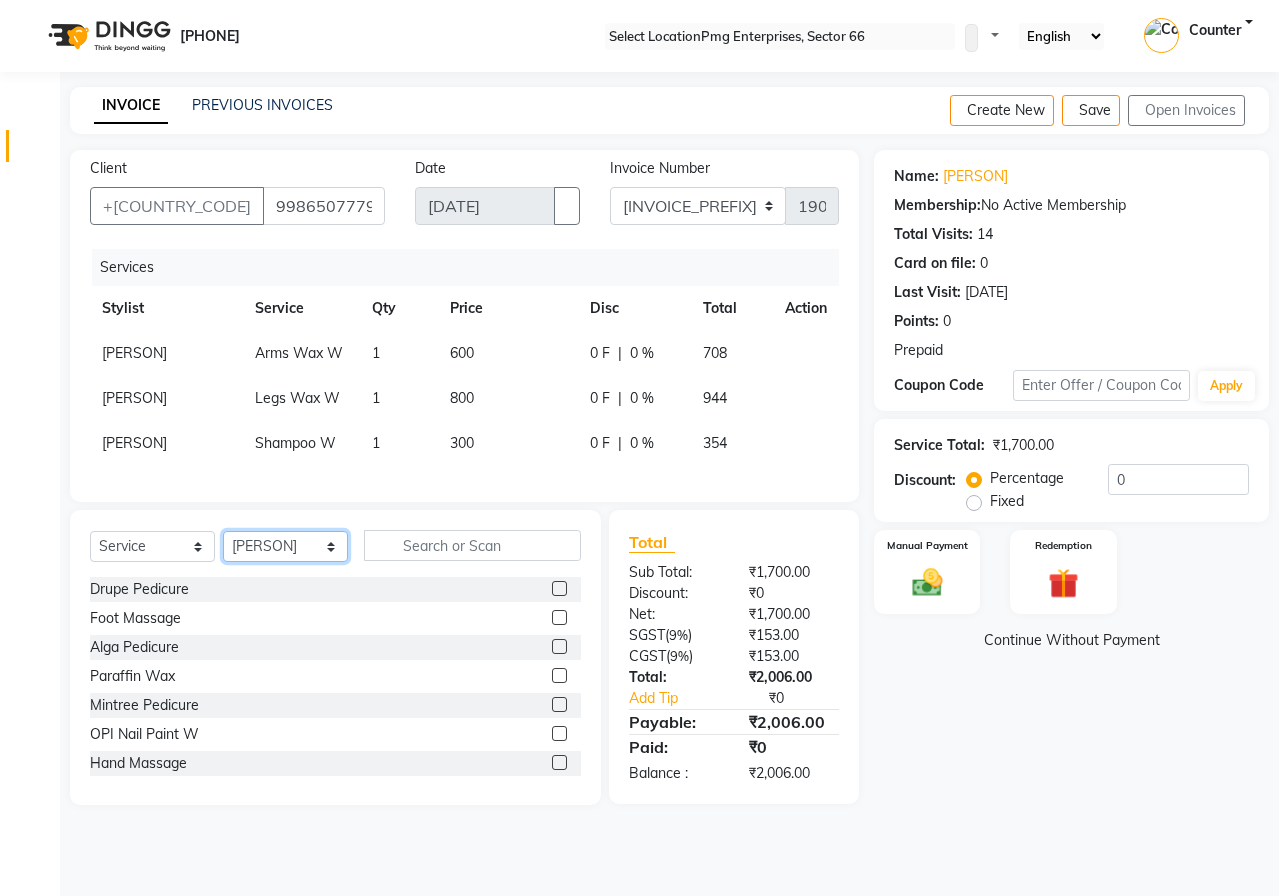 select on "70413" 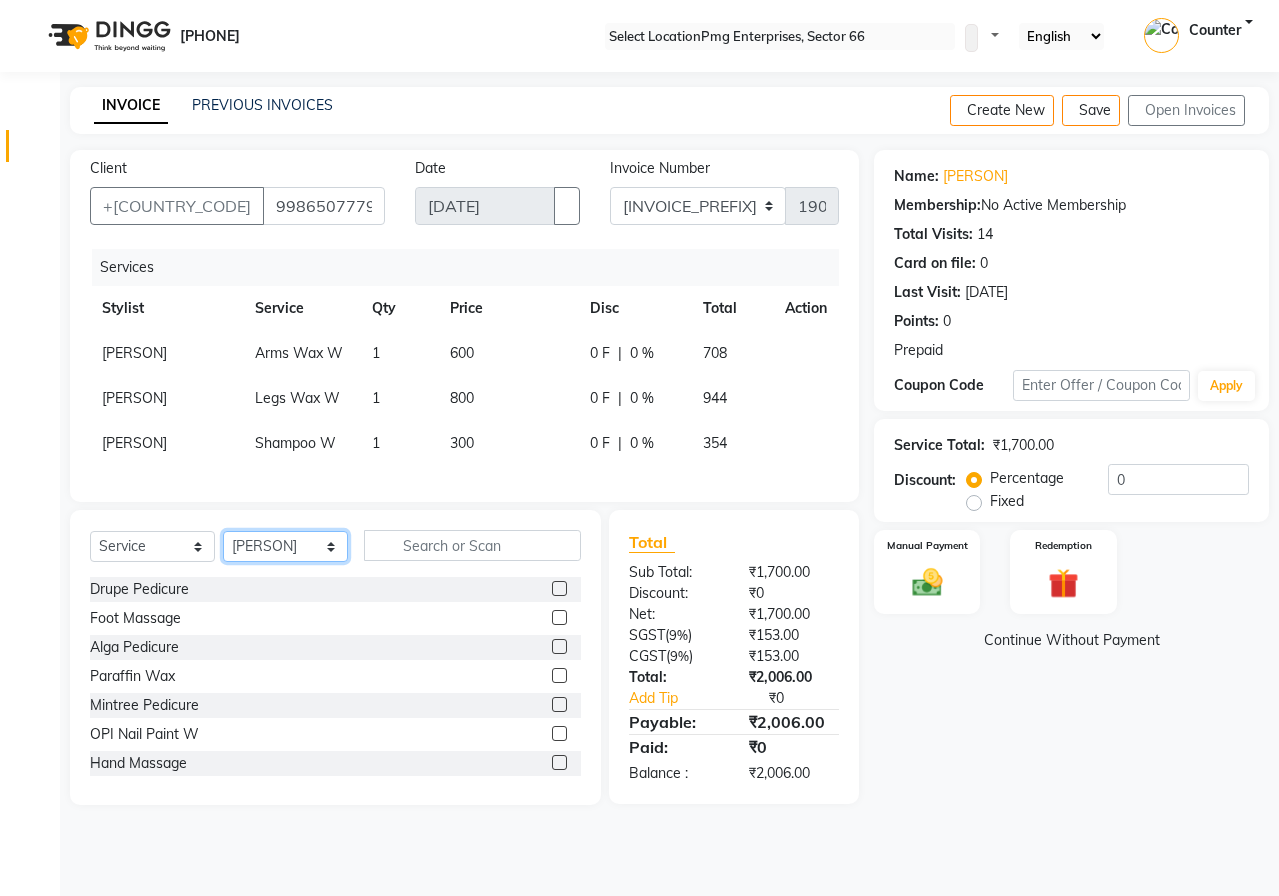 click on "Select Stylist [FIRST] [LAST] Counter [FIRST] [FIRST] [FIRST] [FIRST] [FIRST]" at bounding box center (285, 546) 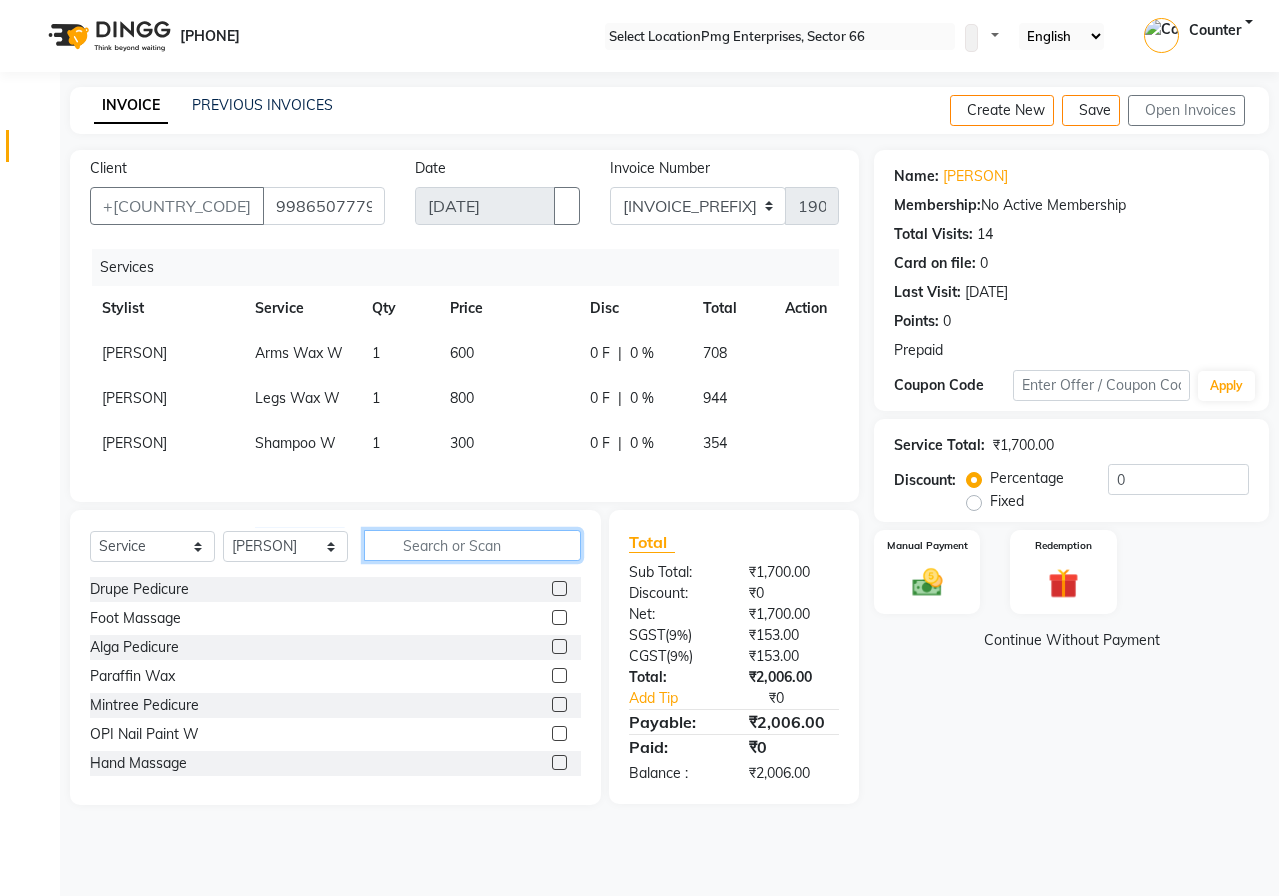 click at bounding box center (472, 545) 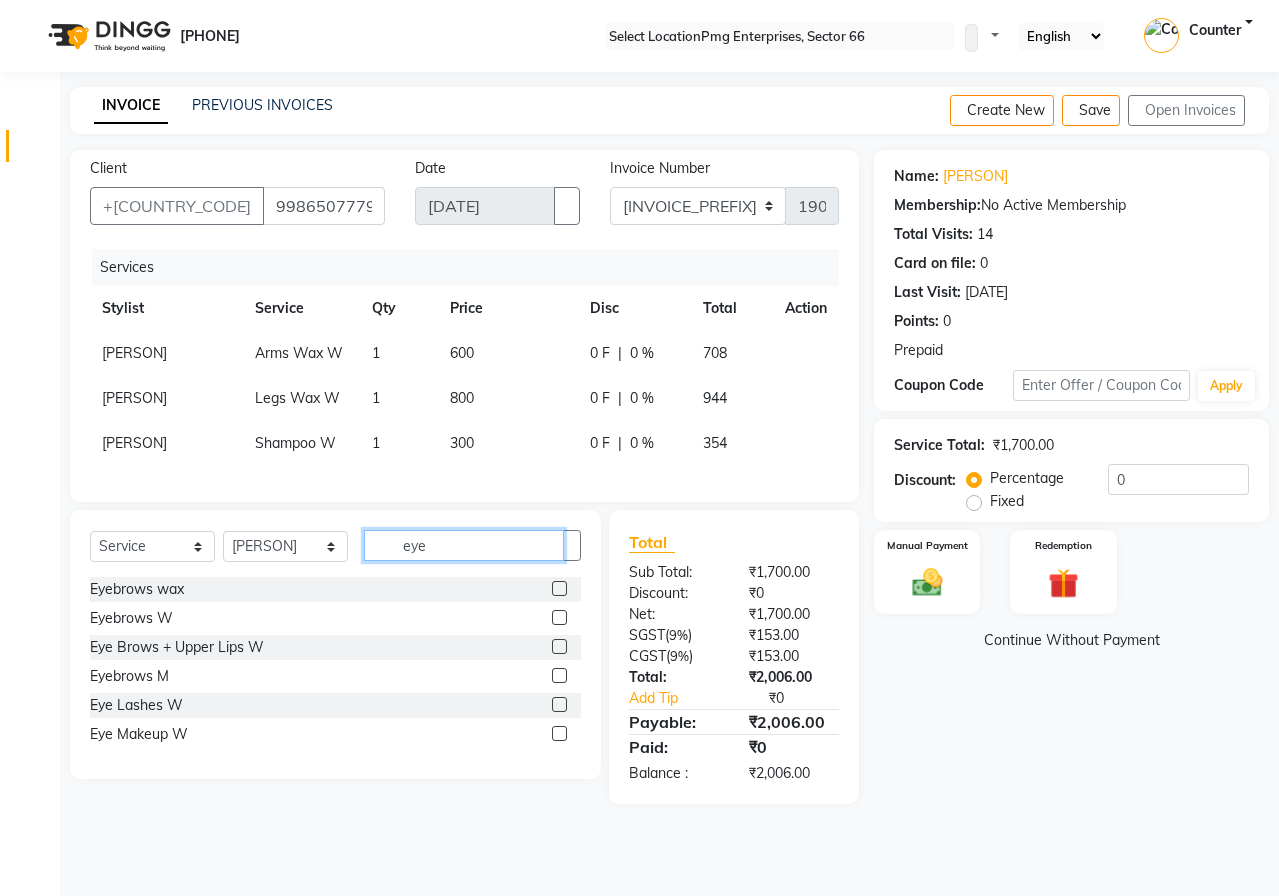 type on "eye" 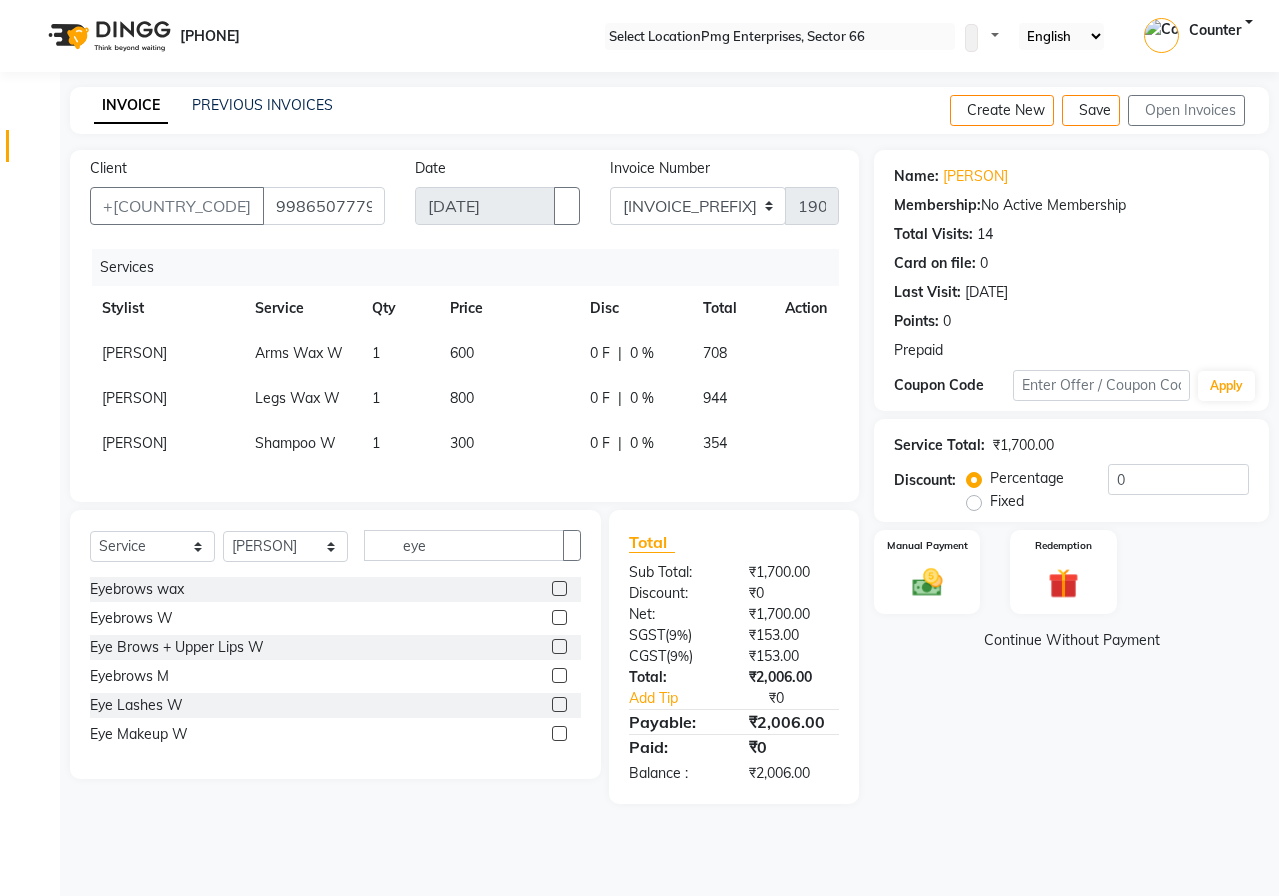 click at bounding box center [559, 617] 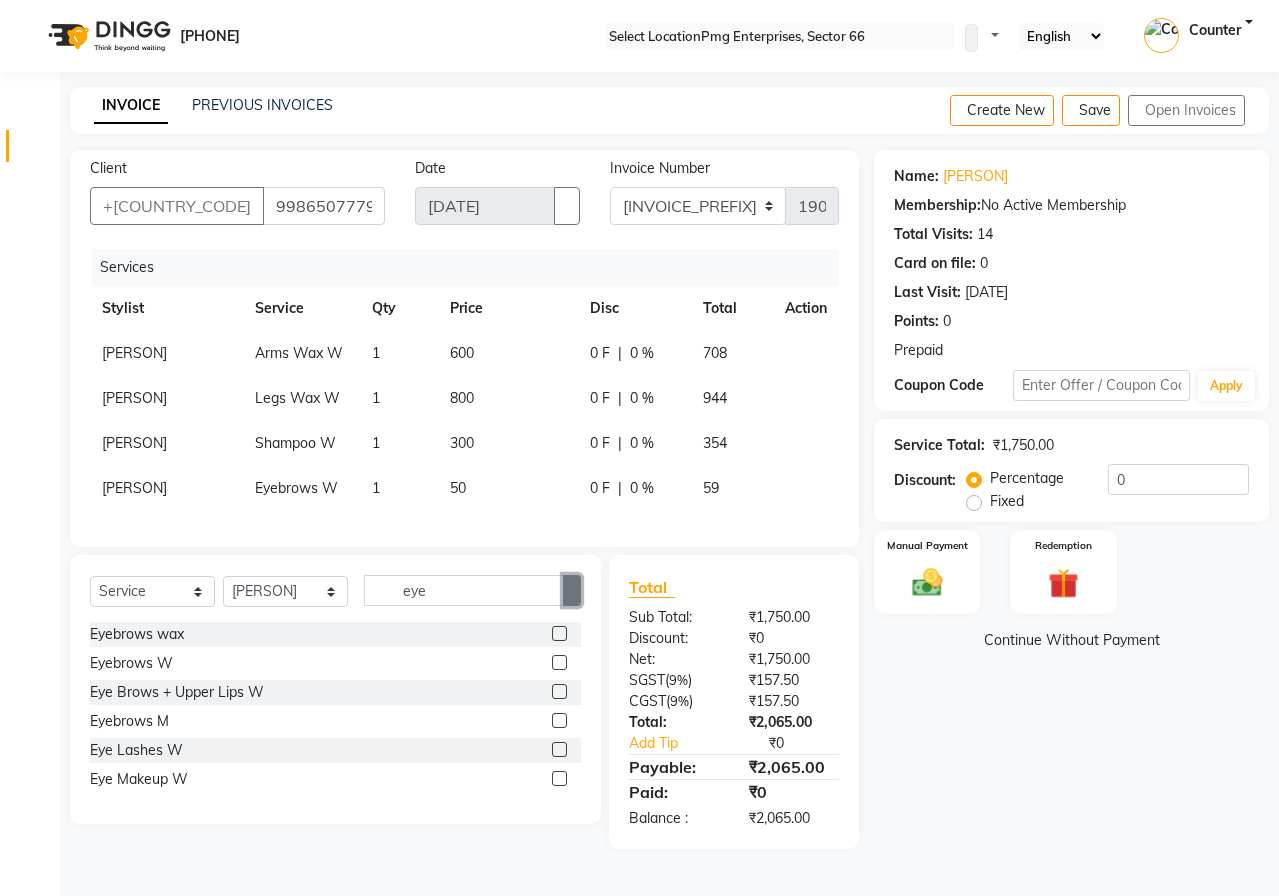 click at bounding box center [572, 591] 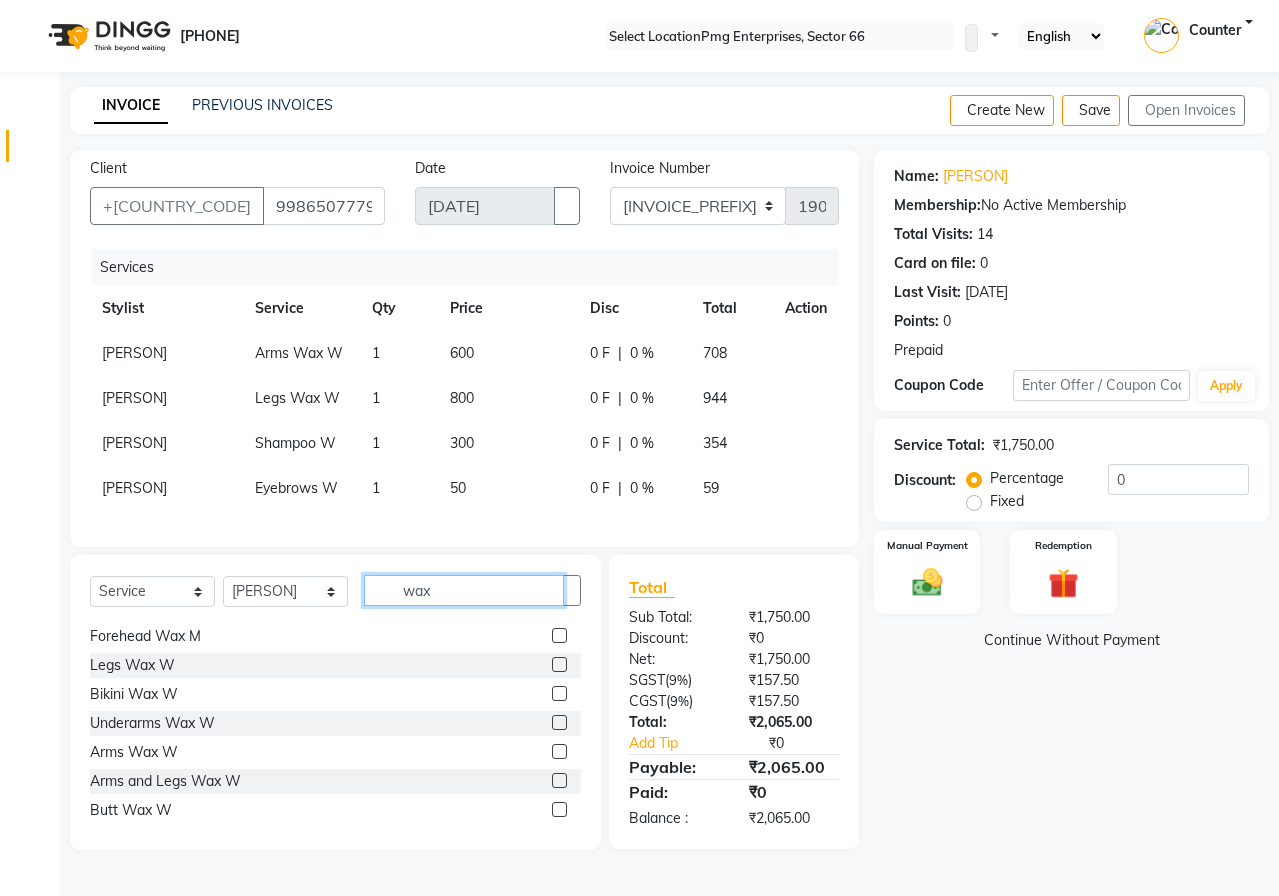 scroll, scrollTop: 280, scrollLeft: 0, axis: vertical 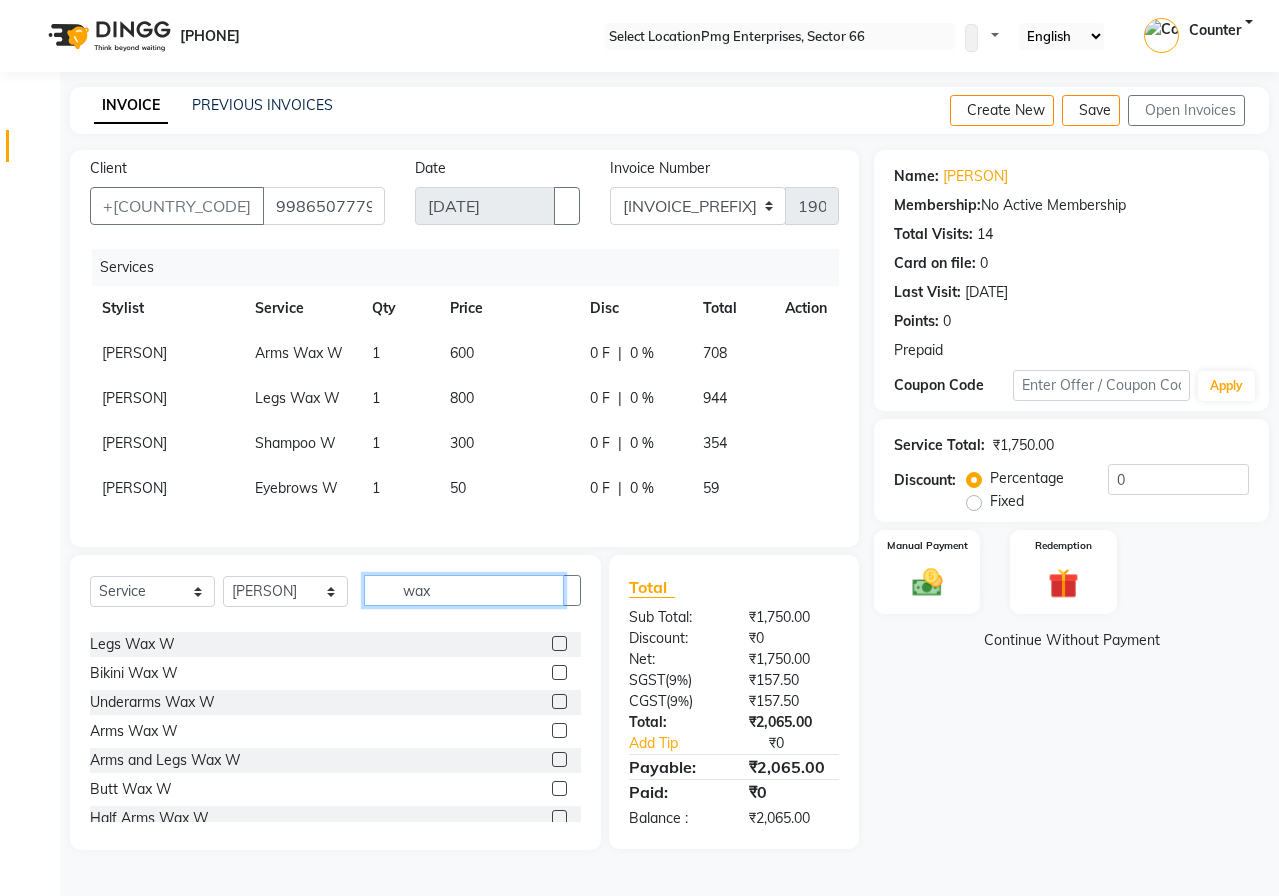 type on "wax" 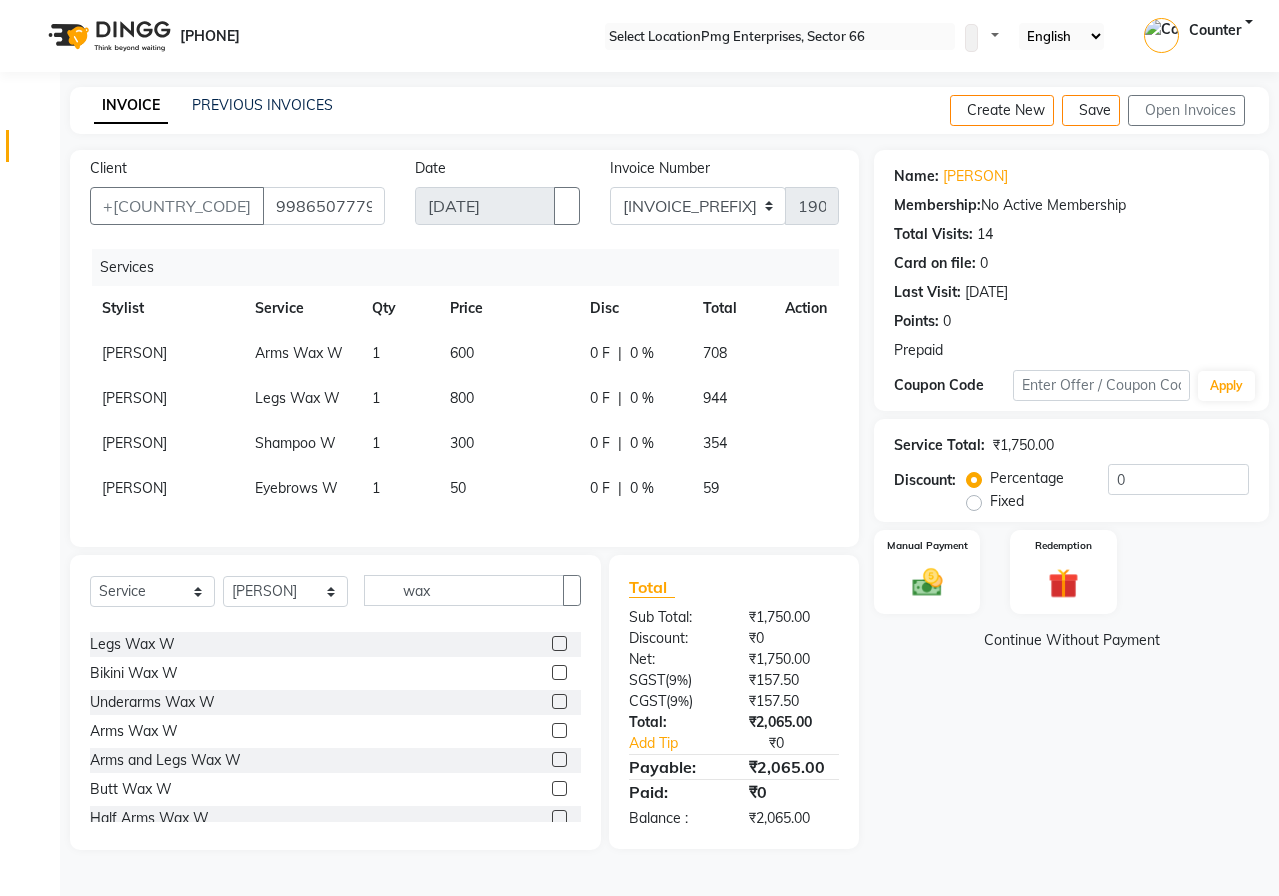 click at bounding box center [559, 759] 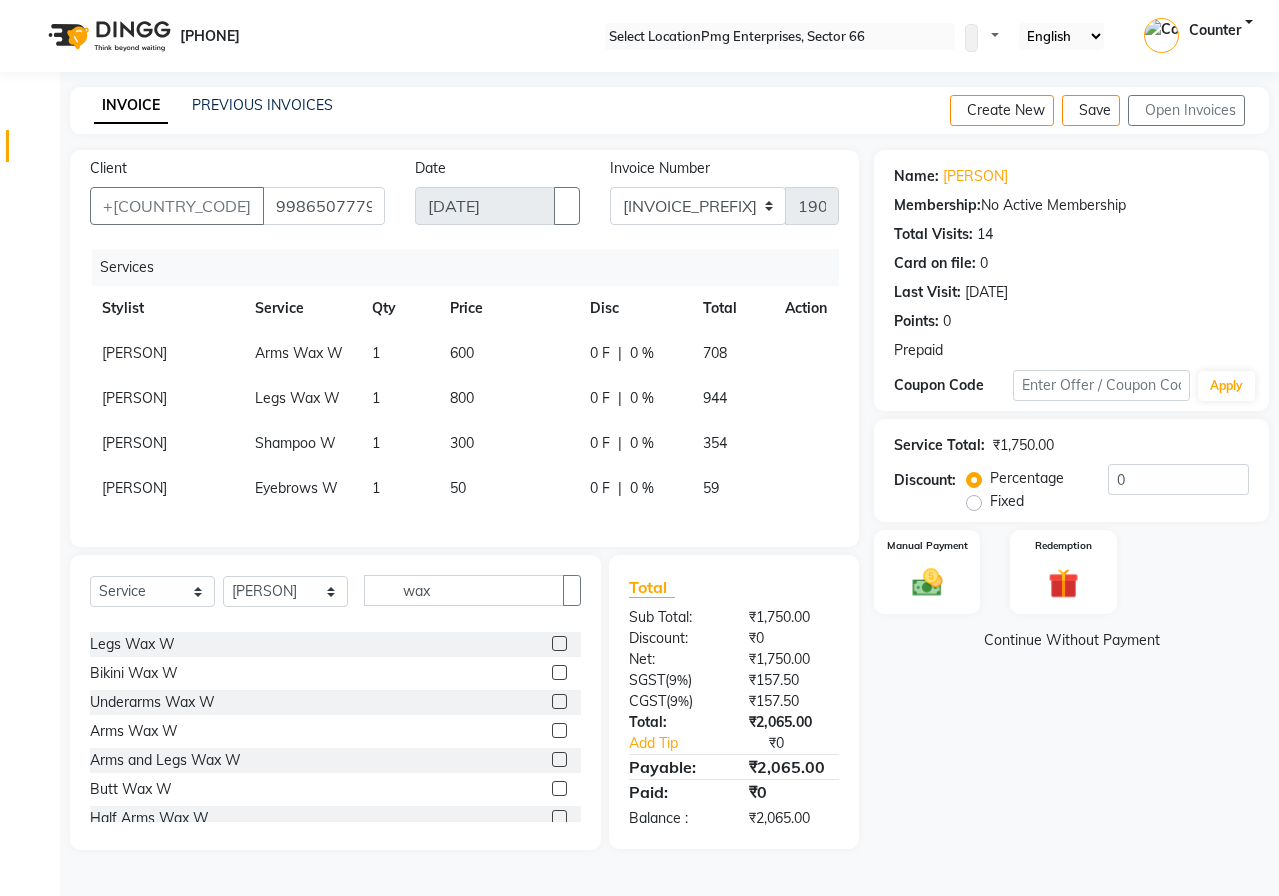 click at bounding box center (558, 760) 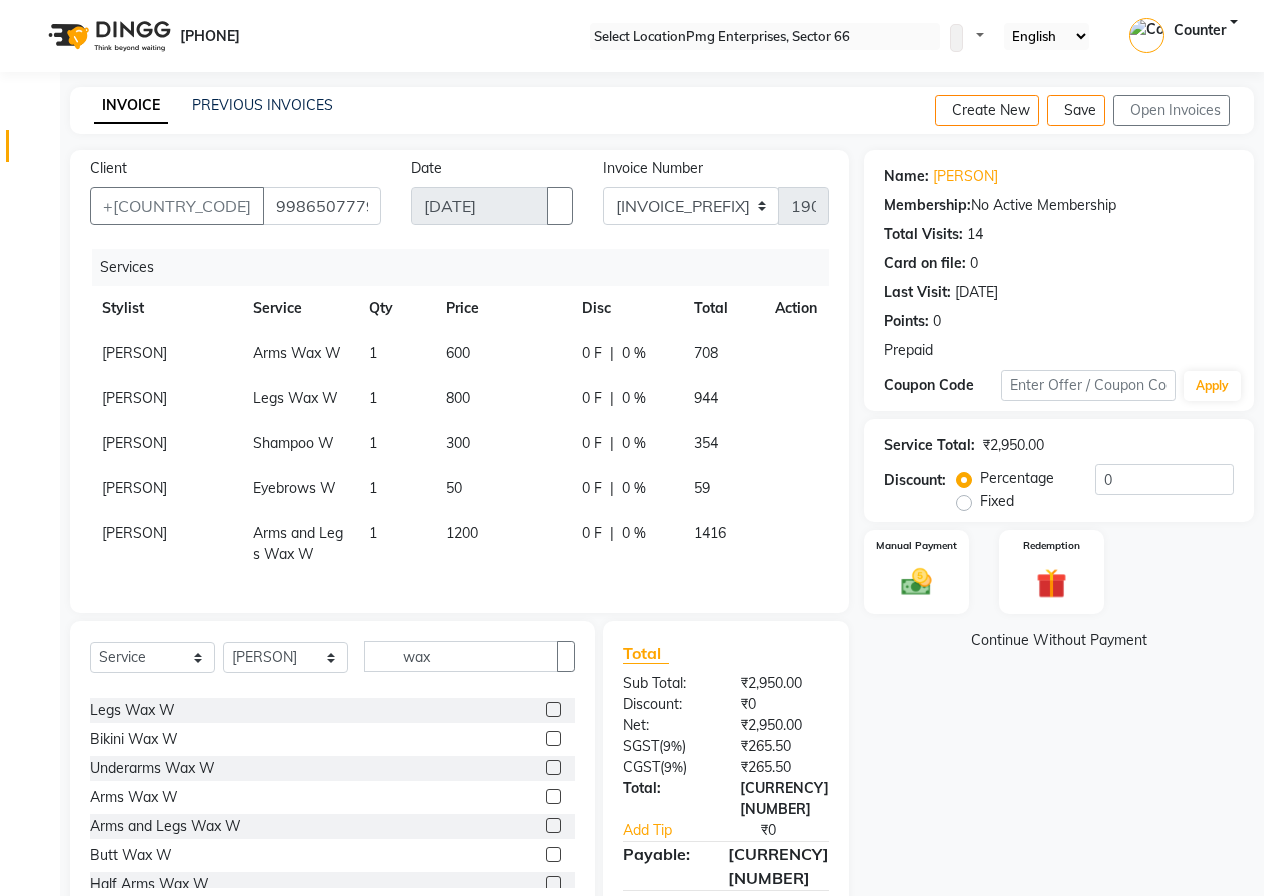 click at bounding box center (783, 343) 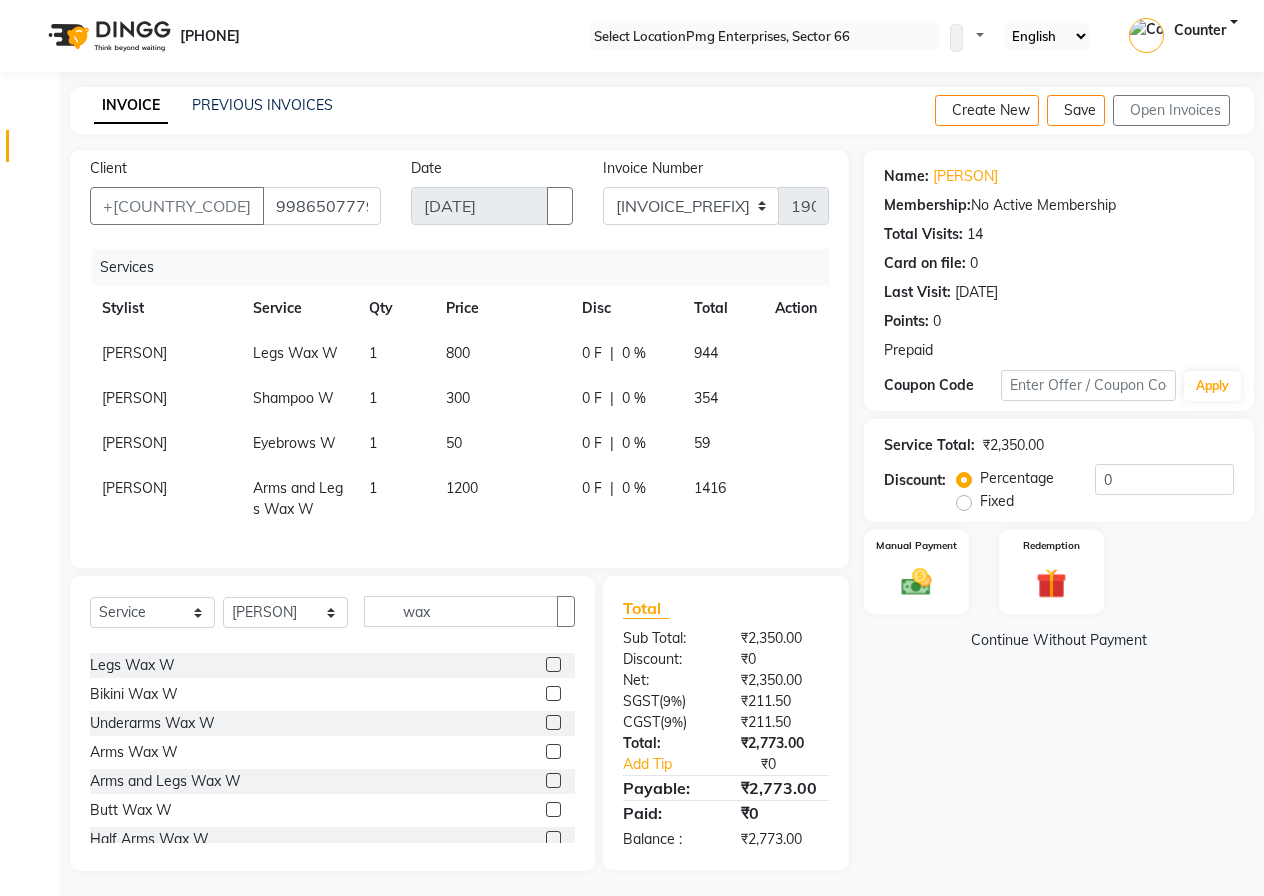 click at bounding box center [783, 343] 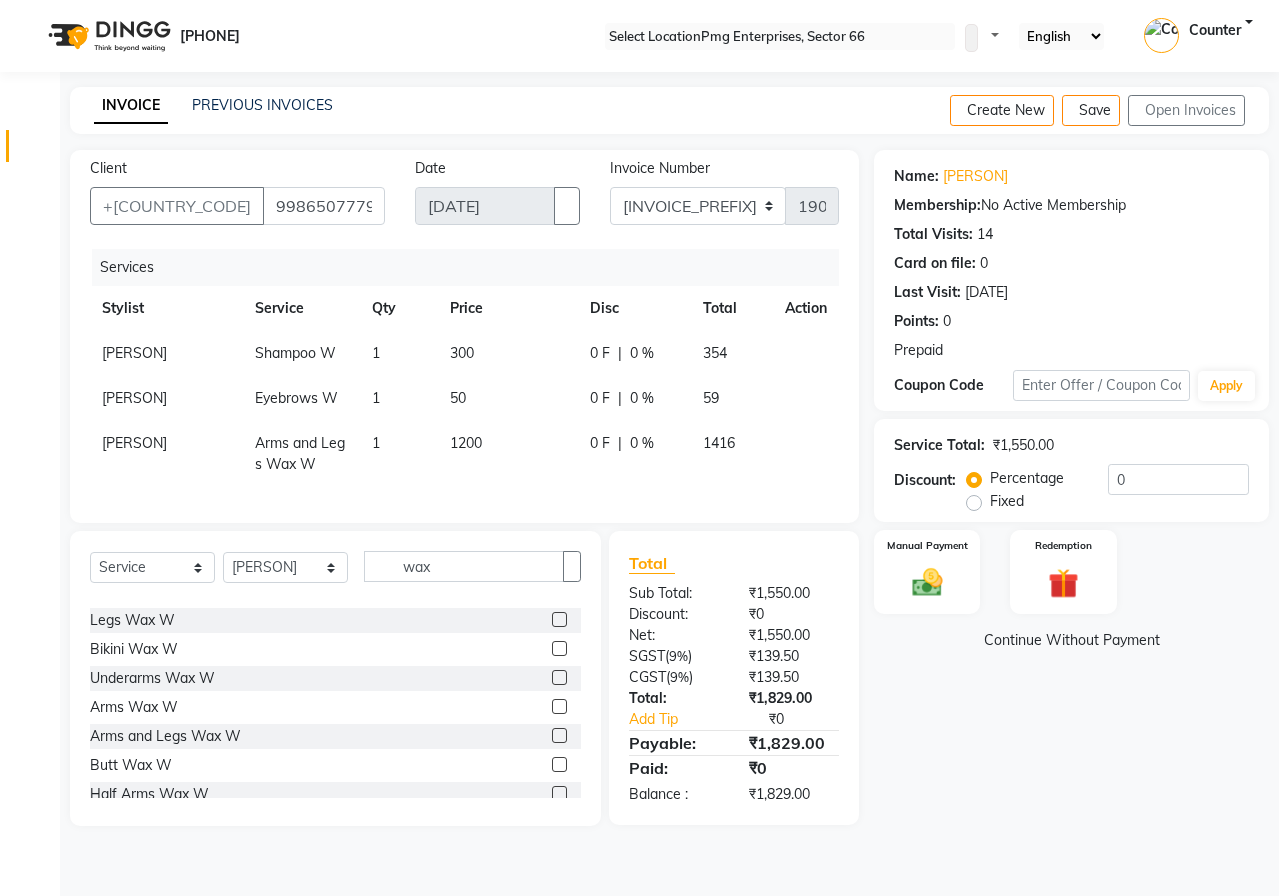 click at bounding box center (943, 351) 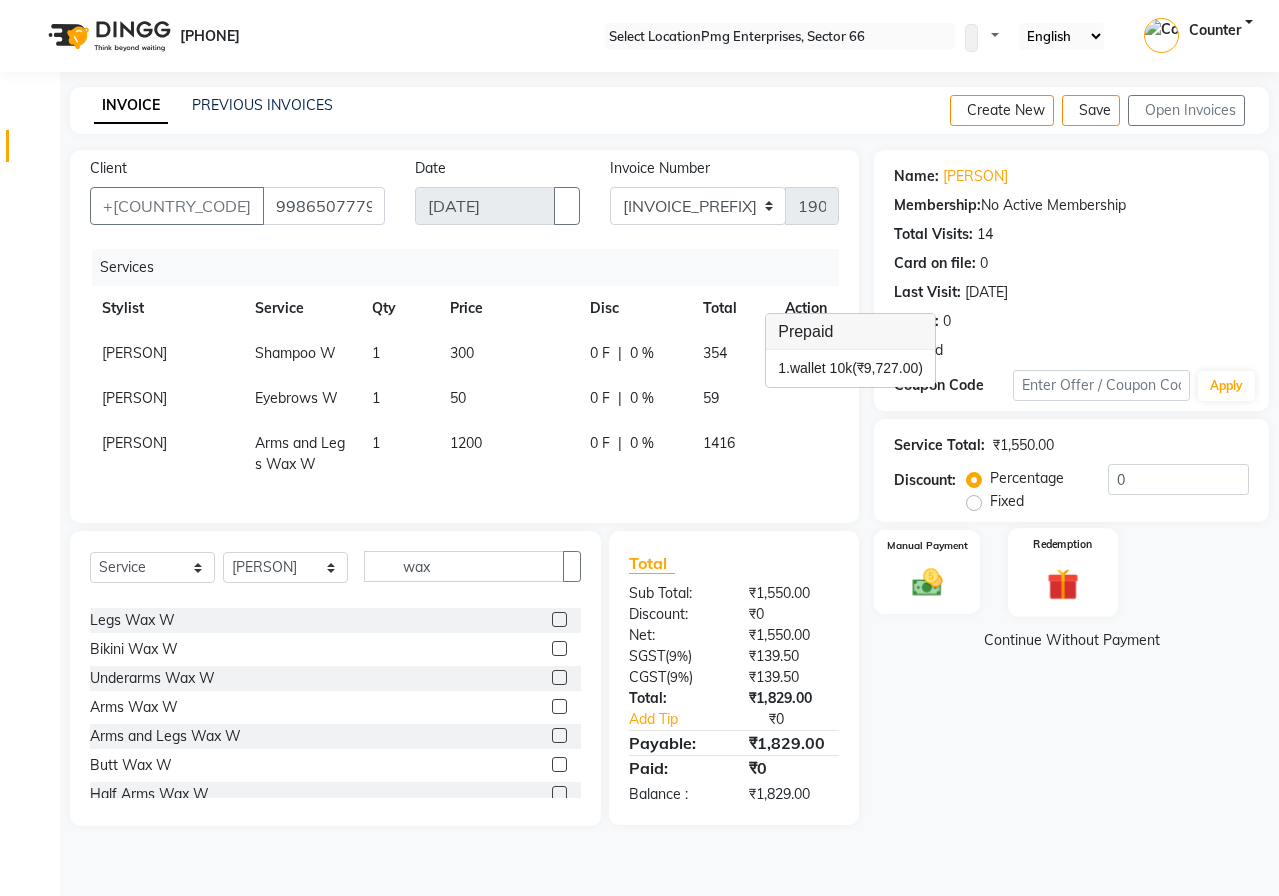 click on "Redemption" at bounding box center (1063, 572) 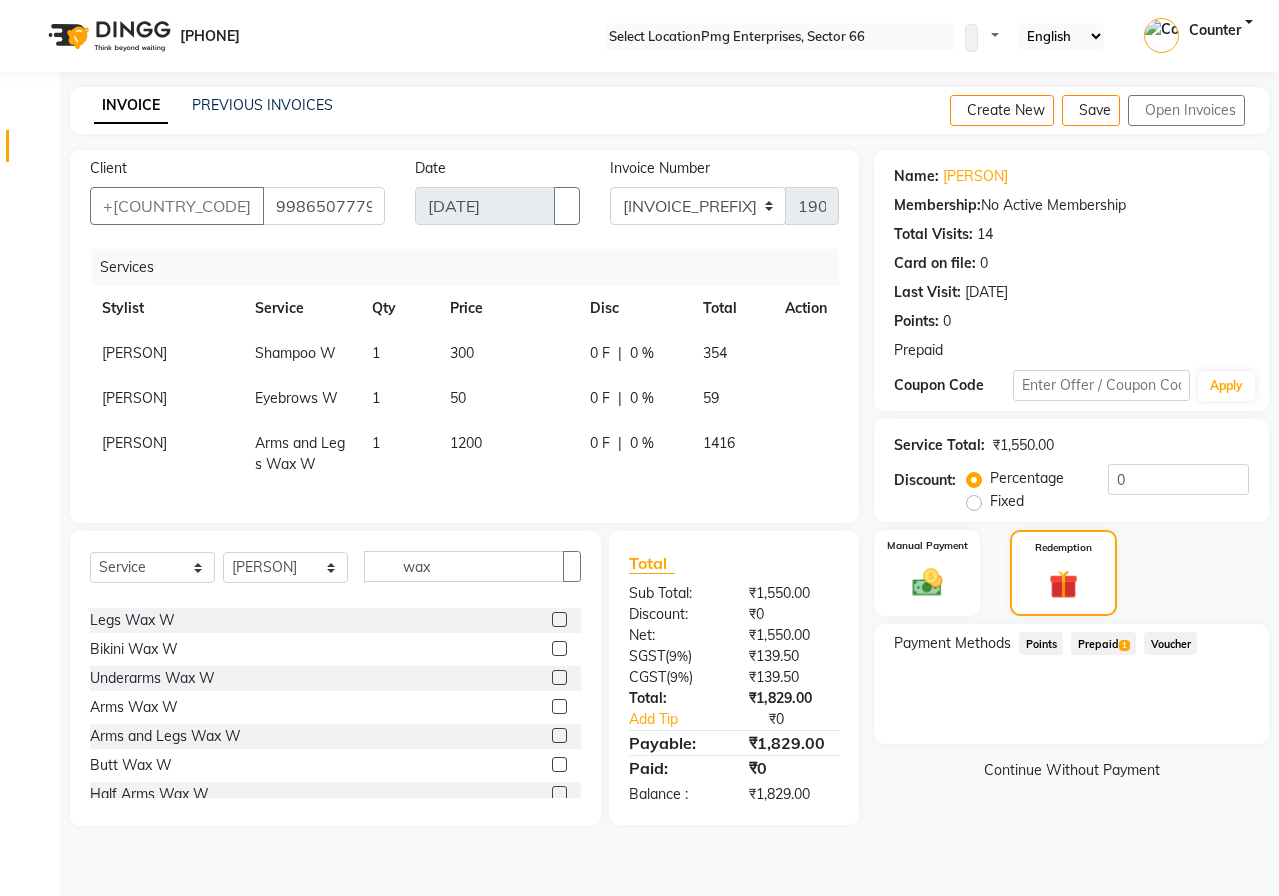 click on "Prepaid  1" at bounding box center (1041, 643) 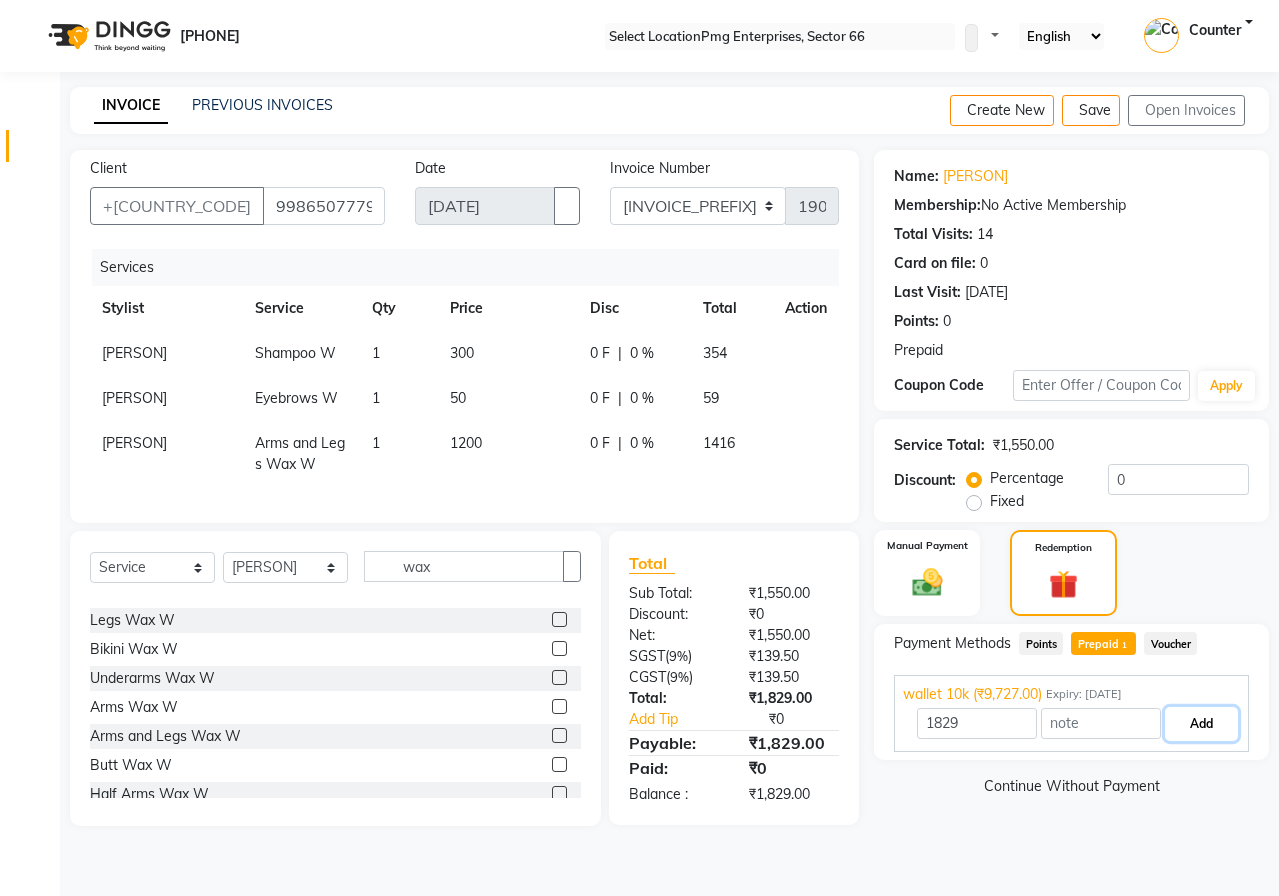 click on "Add" at bounding box center [1201, 724] 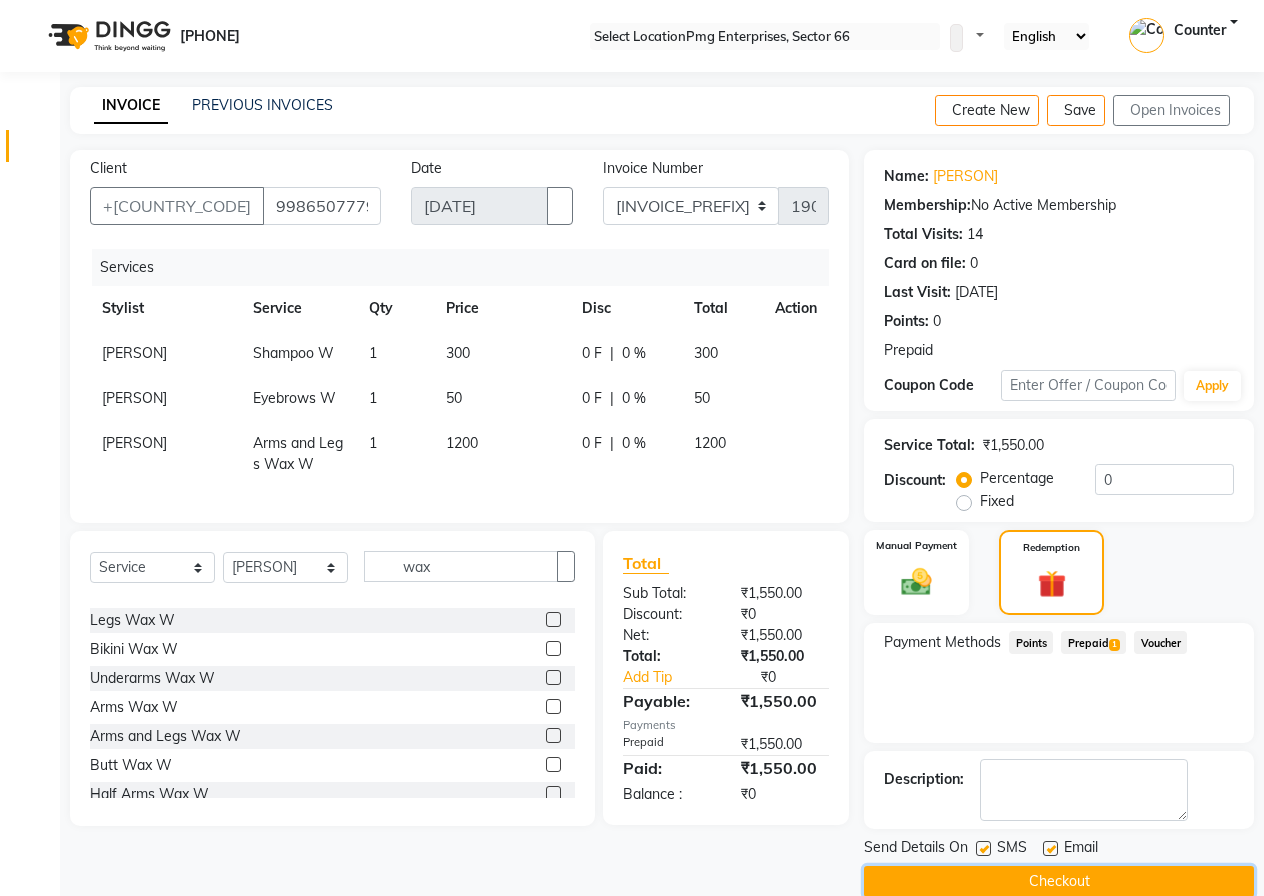 click on "Checkout" at bounding box center [1059, 881] 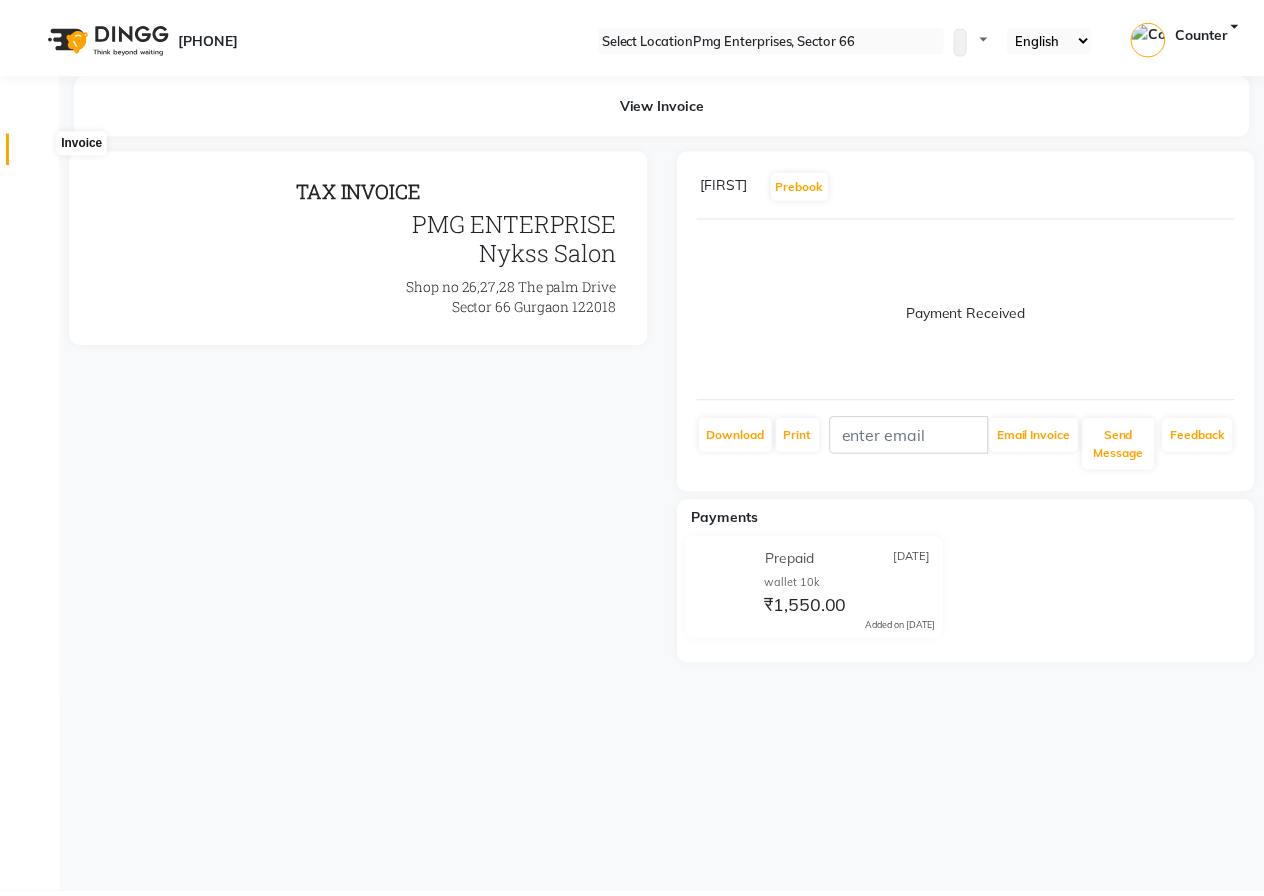 scroll, scrollTop: 0, scrollLeft: 0, axis: both 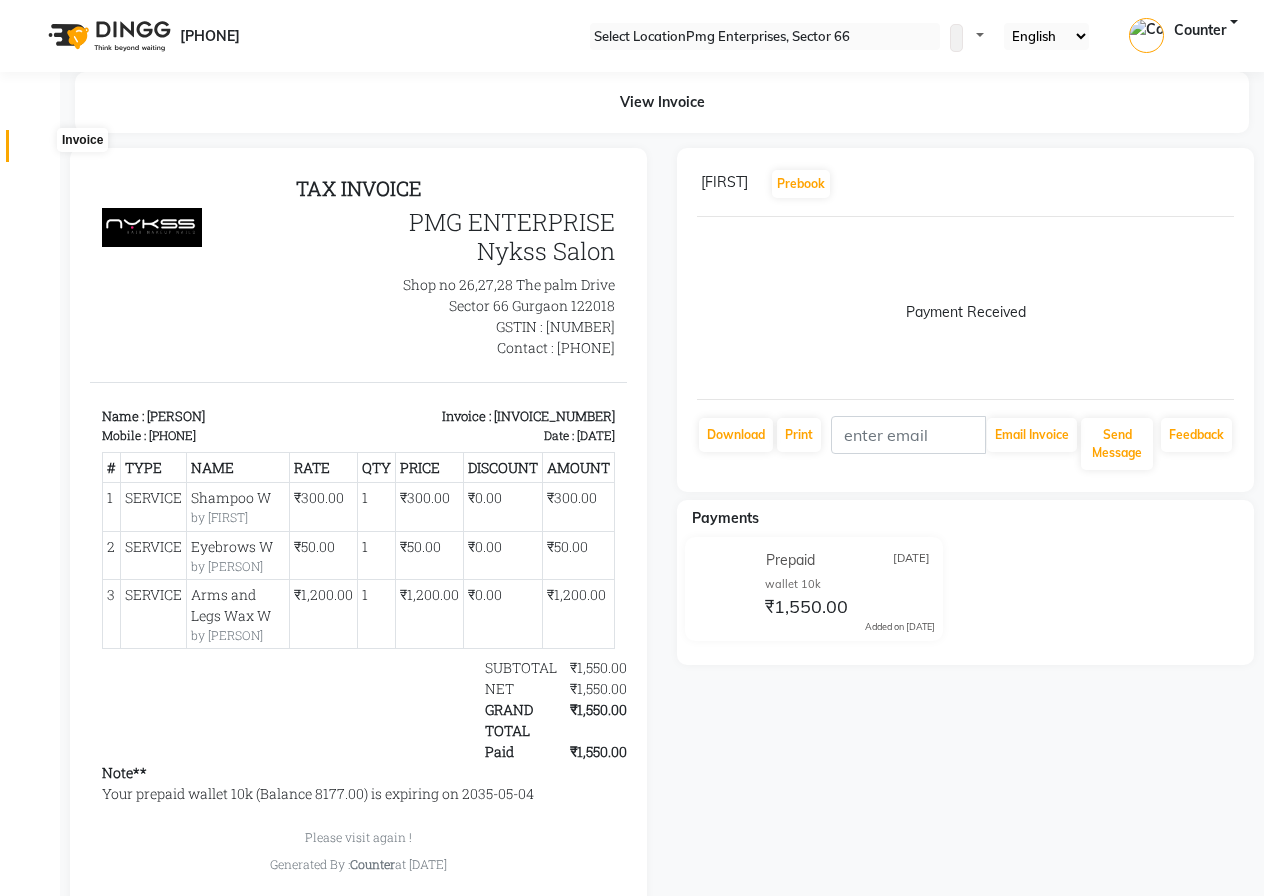 click at bounding box center [38, 151] 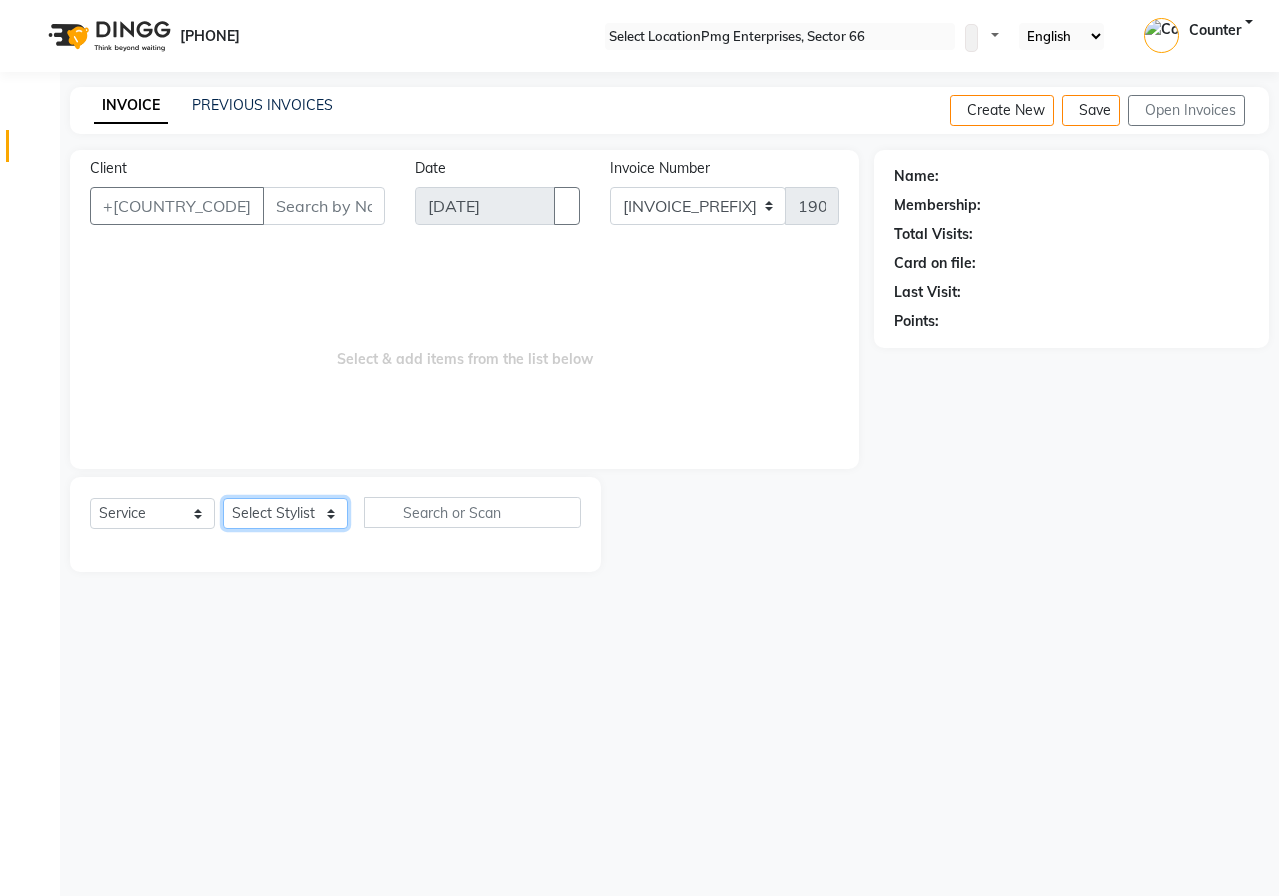 click on "Select Stylist [FIRST] [LAST] Counter [FIRST] [FIRST] [FIRST] [FIRST] [FIRST]" at bounding box center (285, 513) 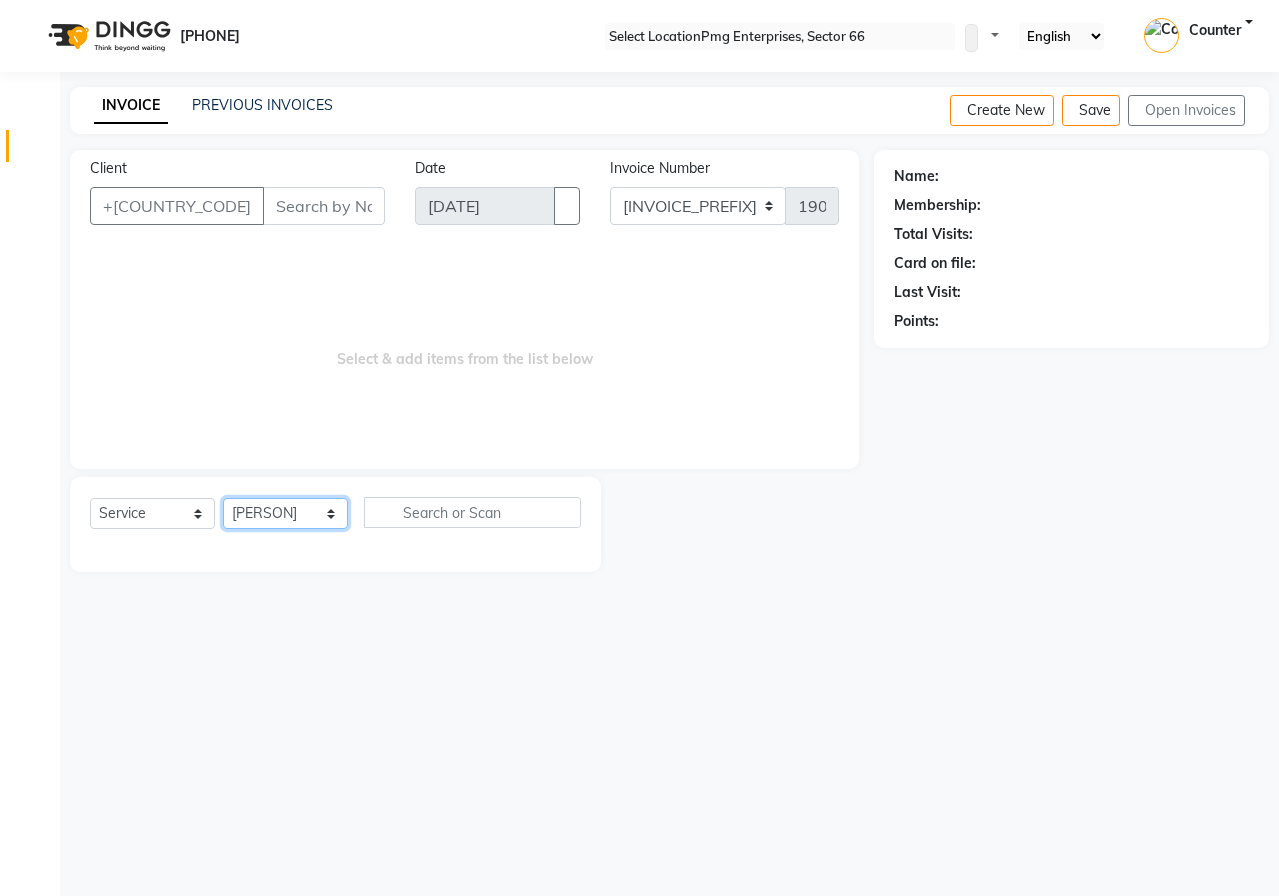 click on "Select Stylist [FIRST] [LAST] Counter [FIRST] [FIRST] [FIRST] [FIRST] [FIRST]" at bounding box center (285, 513) 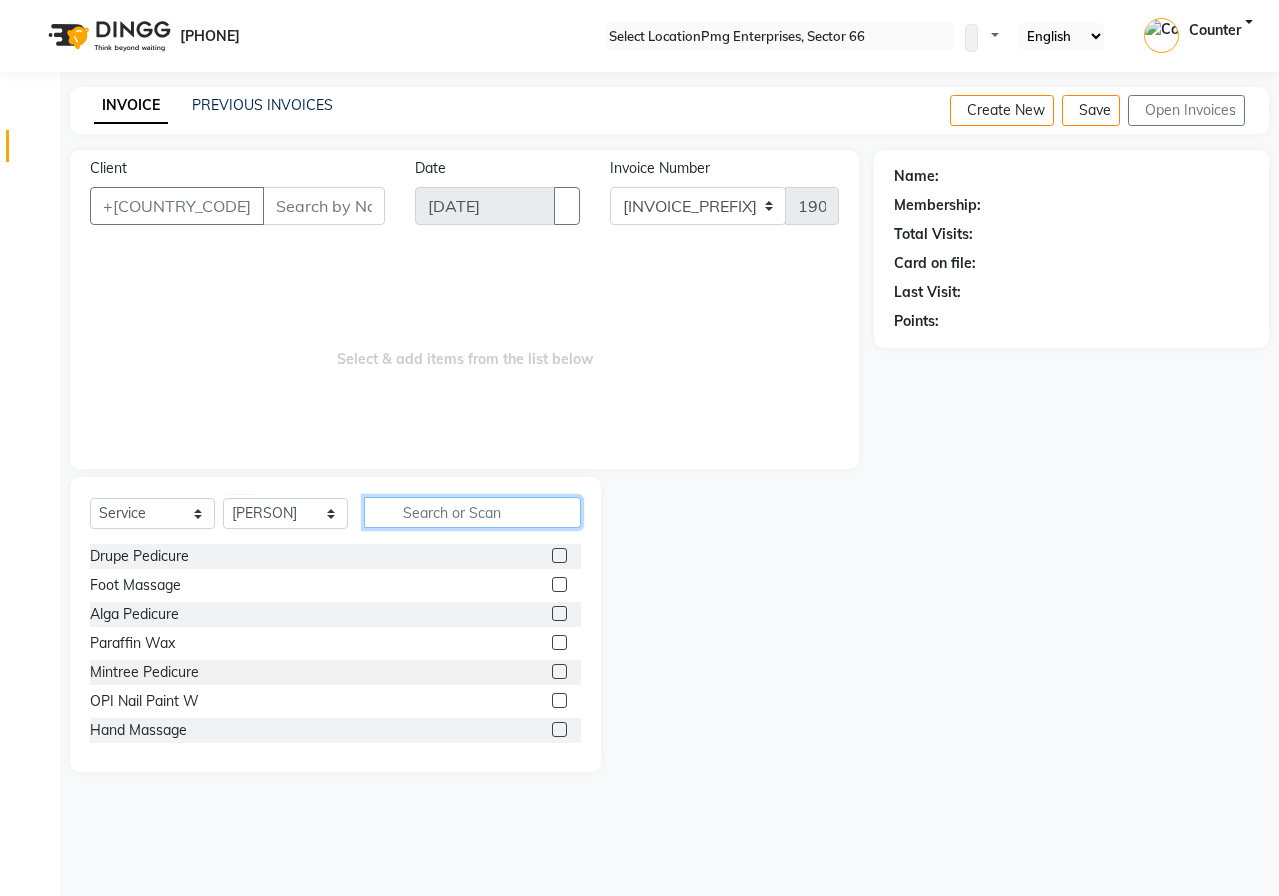 click at bounding box center (472, 512) 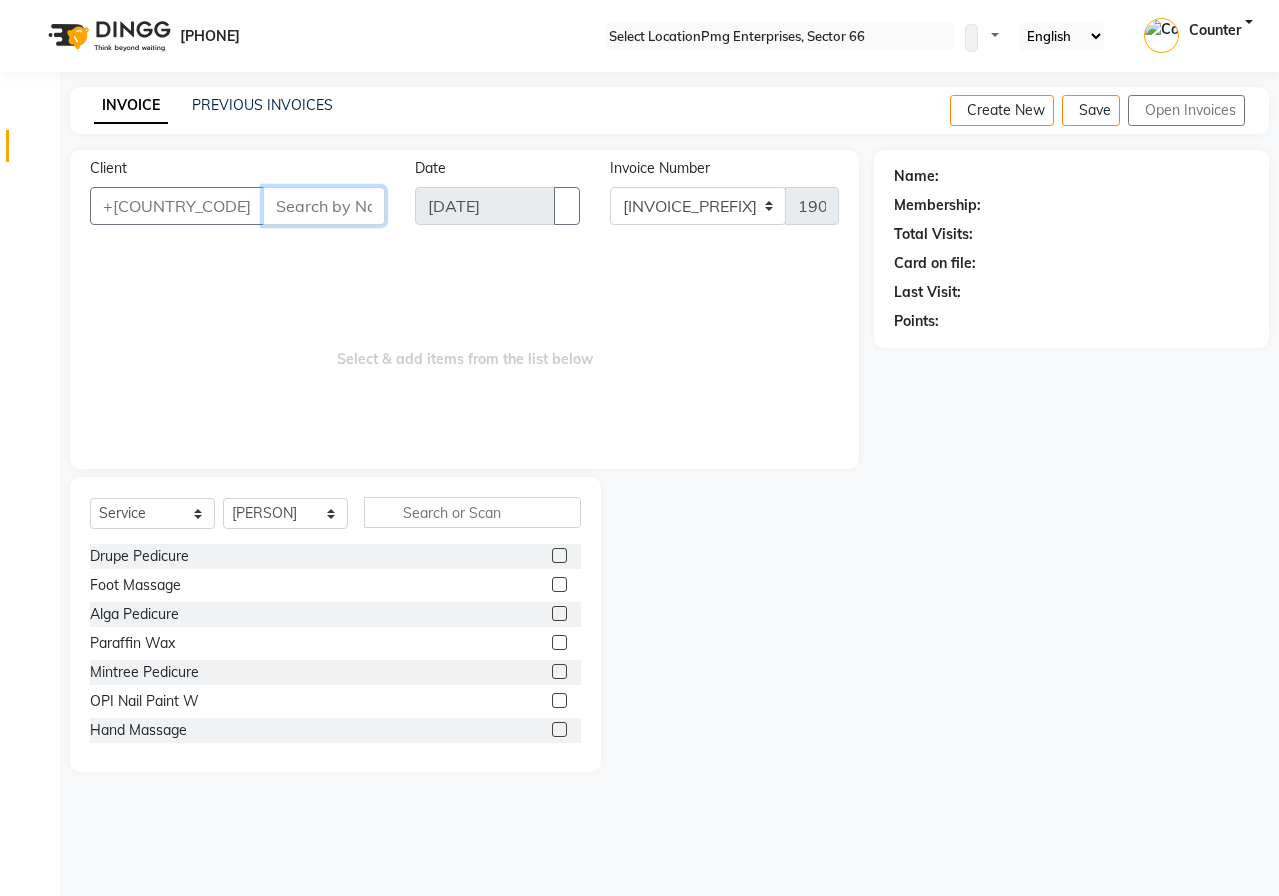 click on "Client" at bounding box center (324, 206) 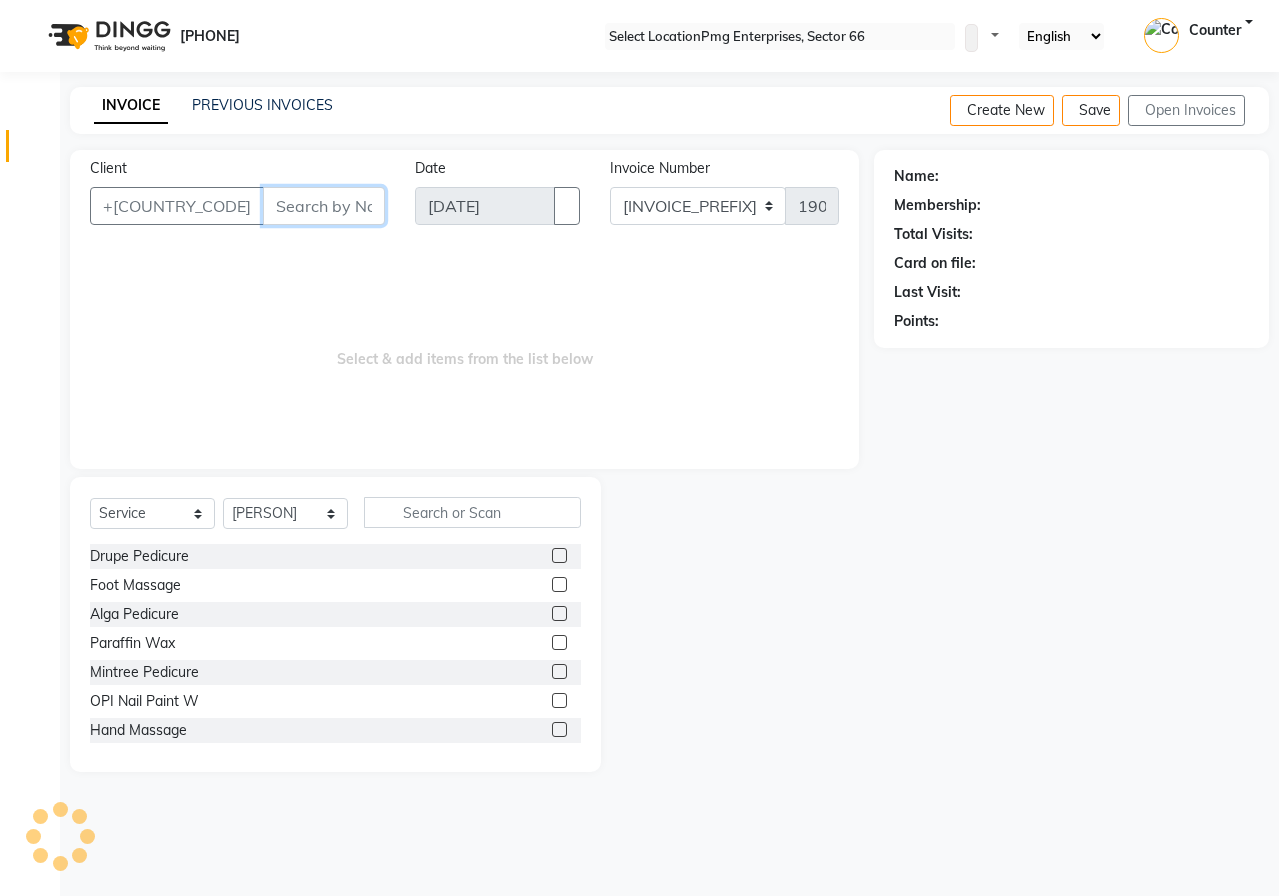 click on "Client" at bounding box center [324, 206] 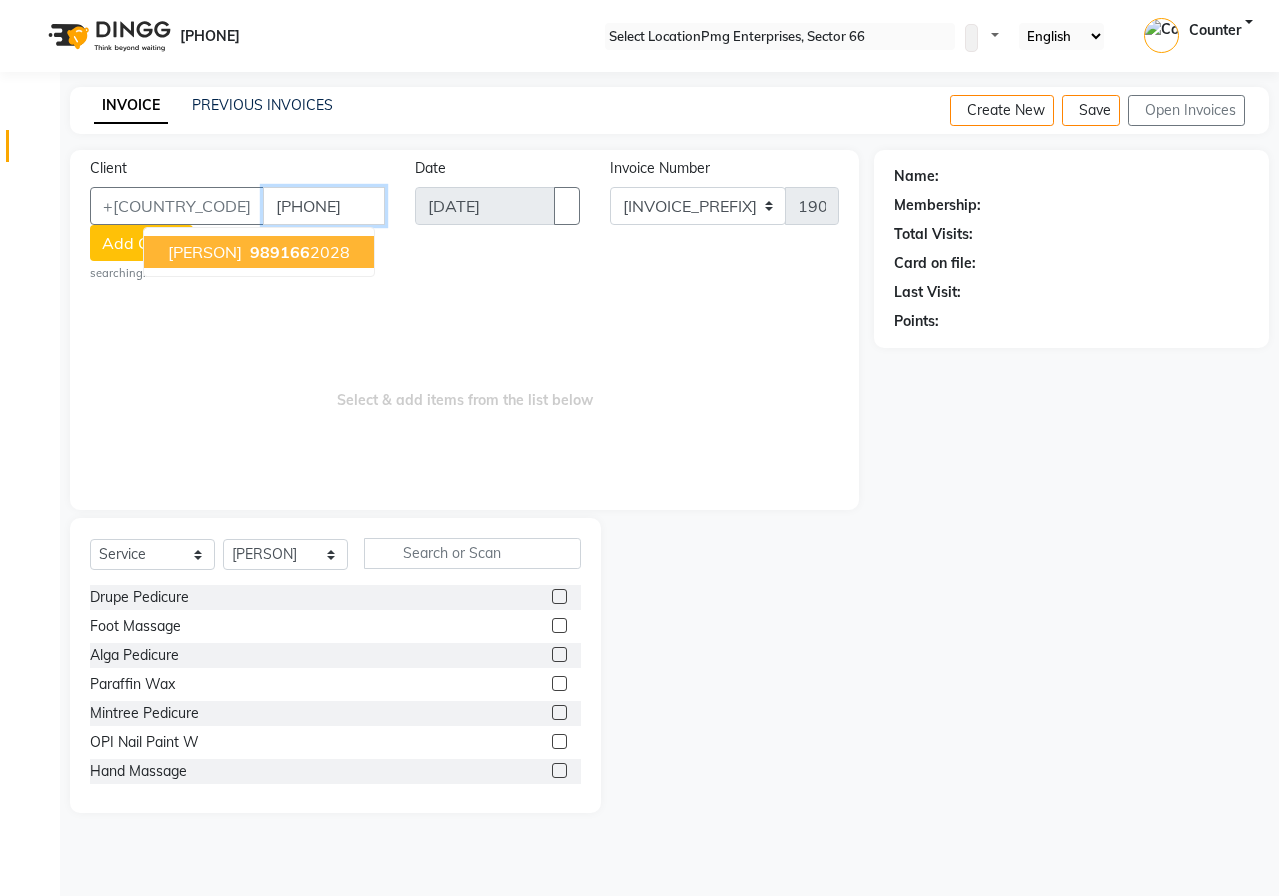 type on "[PHONE]" 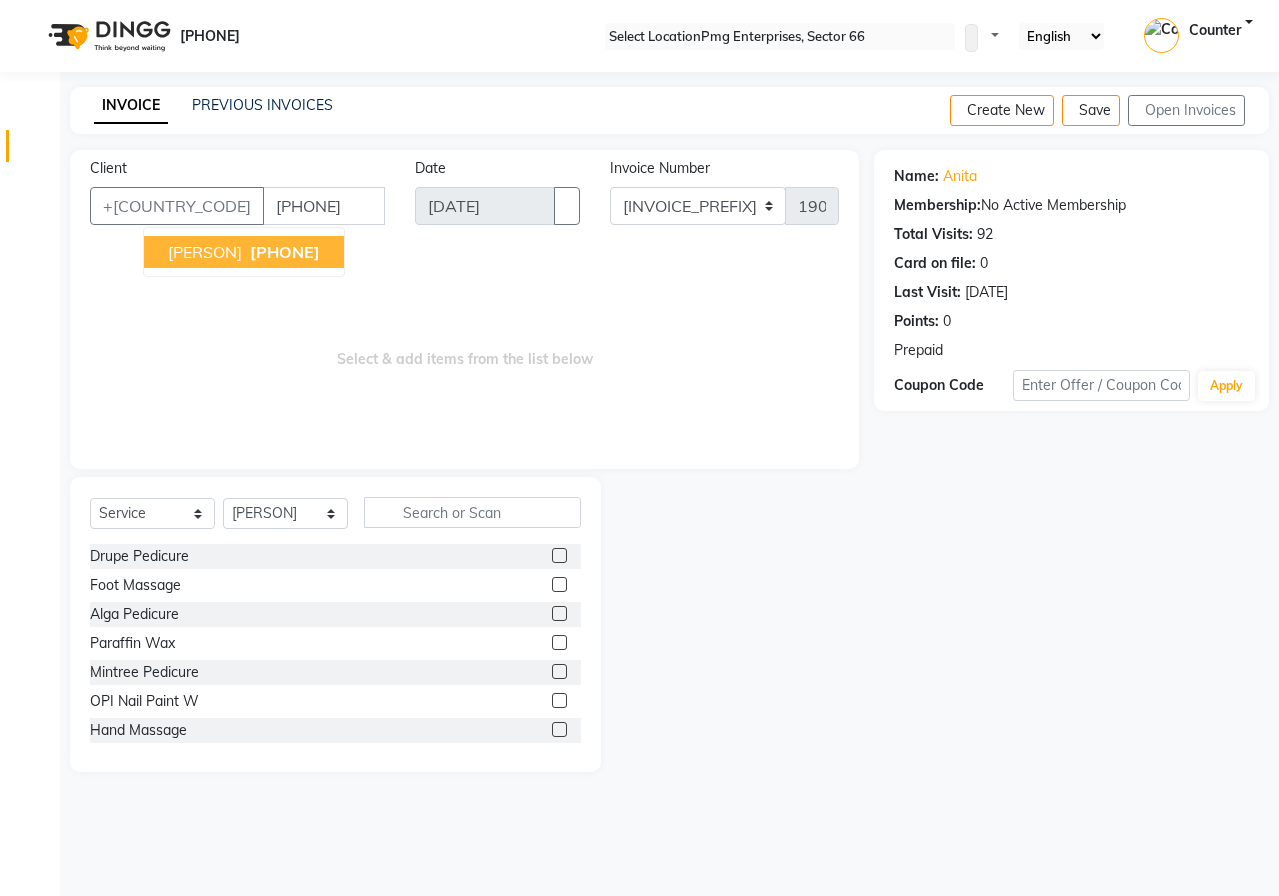 click on "[PHONE]" at bounding box center (285, 252) 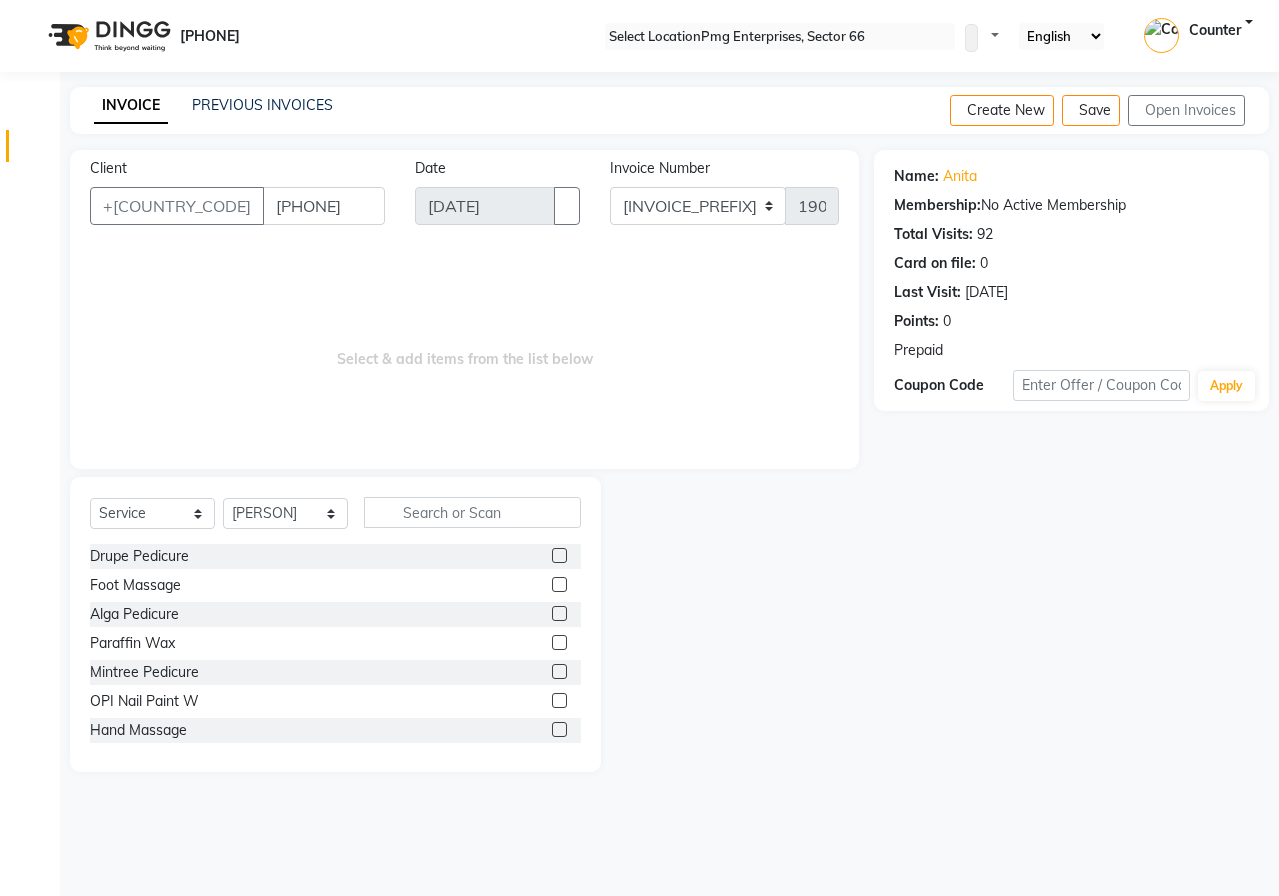 click at bounding box center [943, 351] 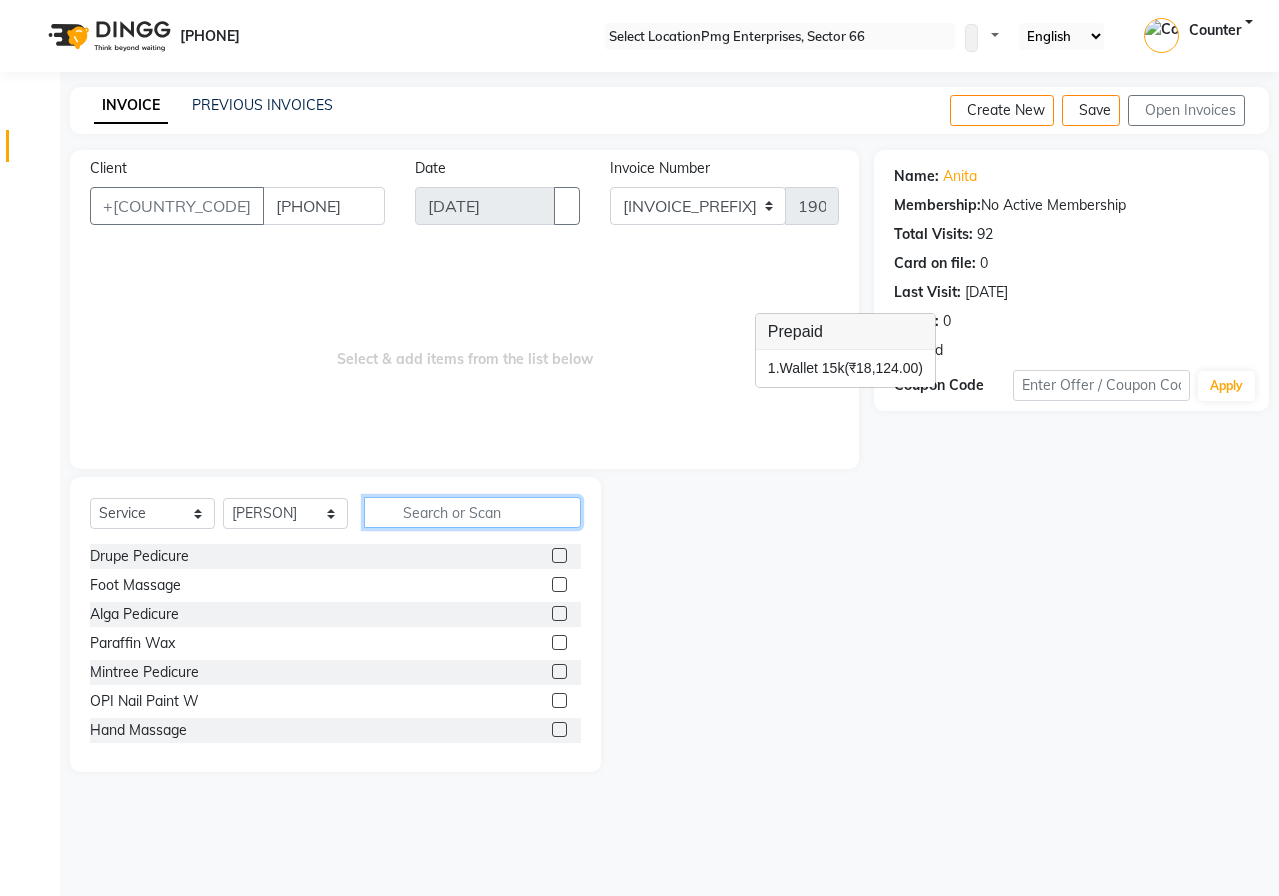 click at bounding box center (472, 512) 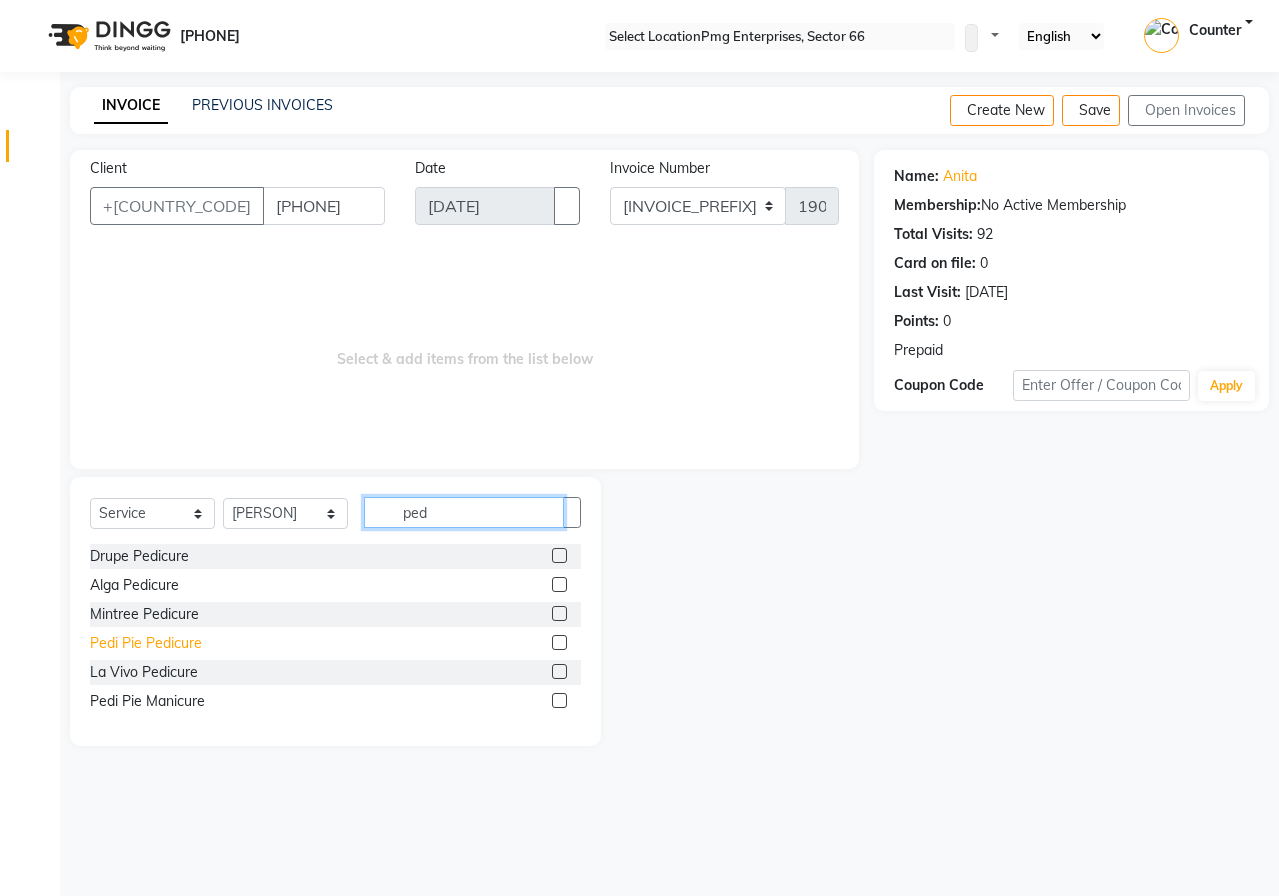 type on "ped" 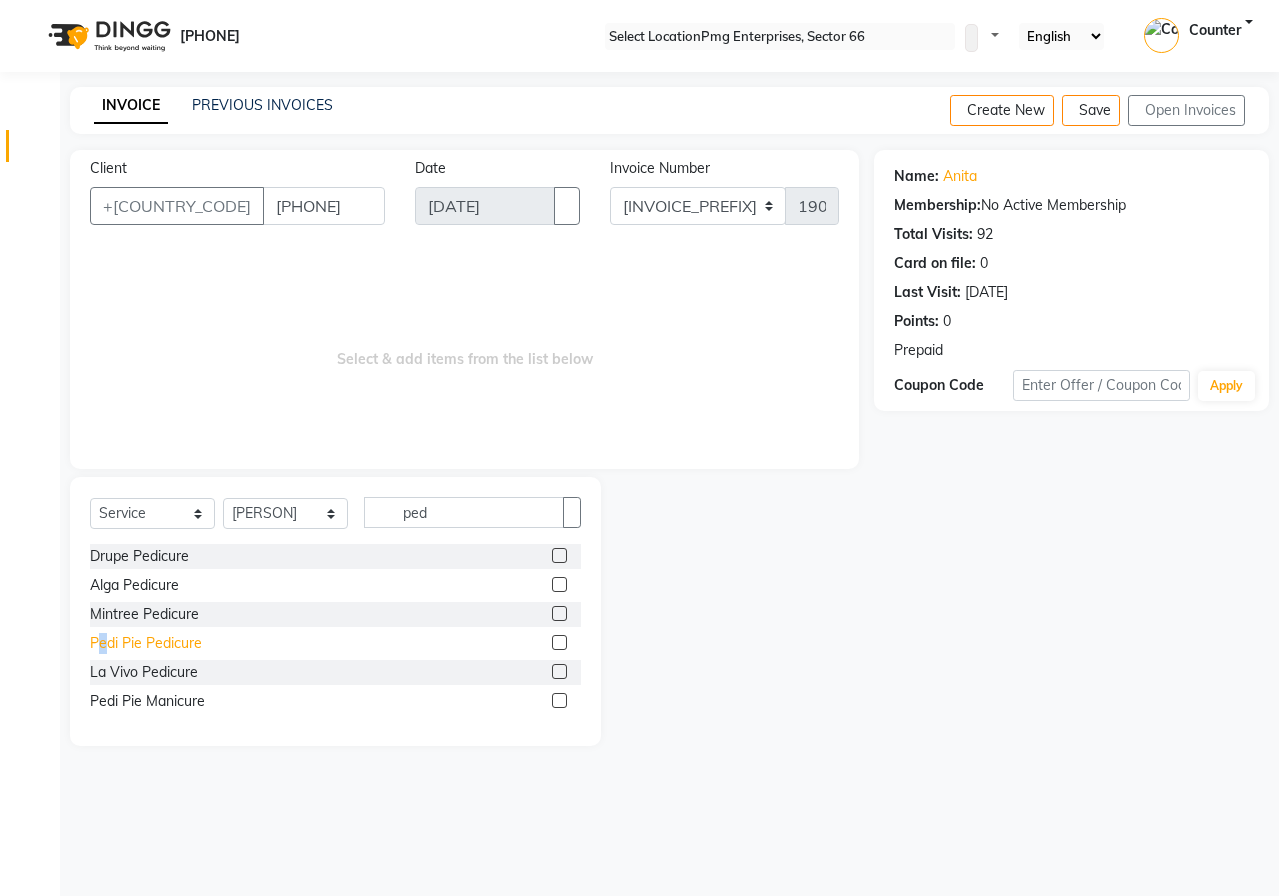 click on "Pedi Pie Pedicure" at bounding box center (139, 556) 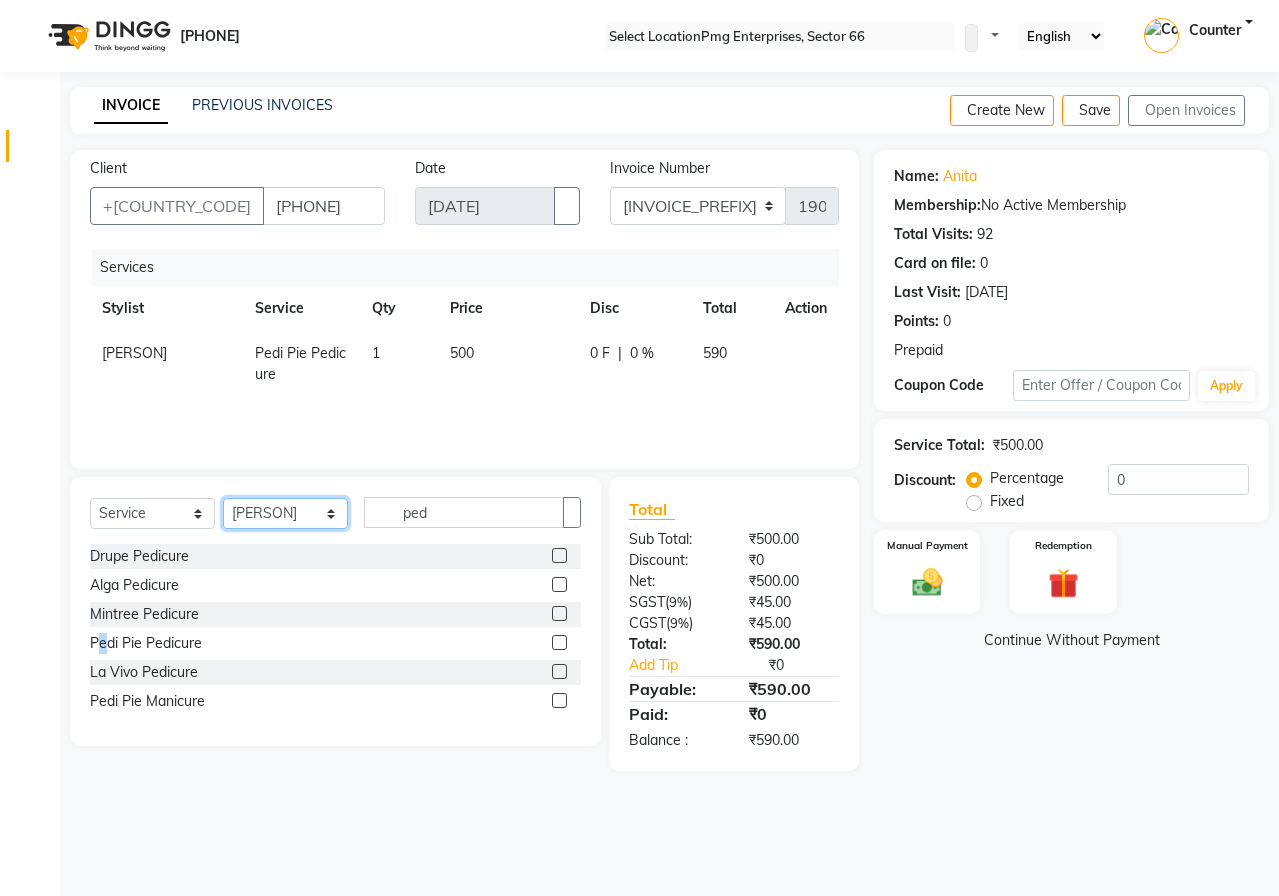 click on "Select Stylist [FIRST] [LAST] Counter [FIRST] [FIRST] [FIRST] [FIRST] [FIRST]" at bounding box center [285, 513] 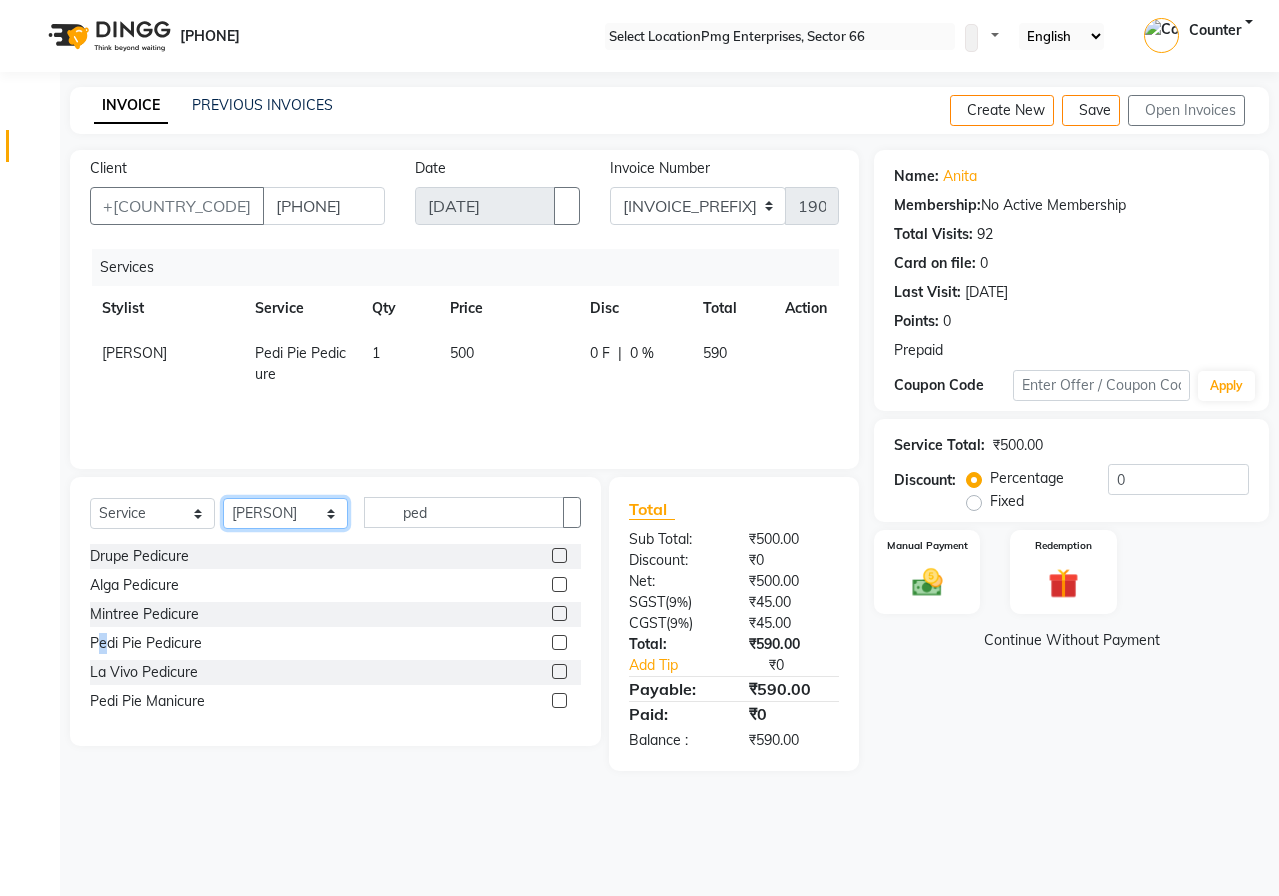 select on "67091" 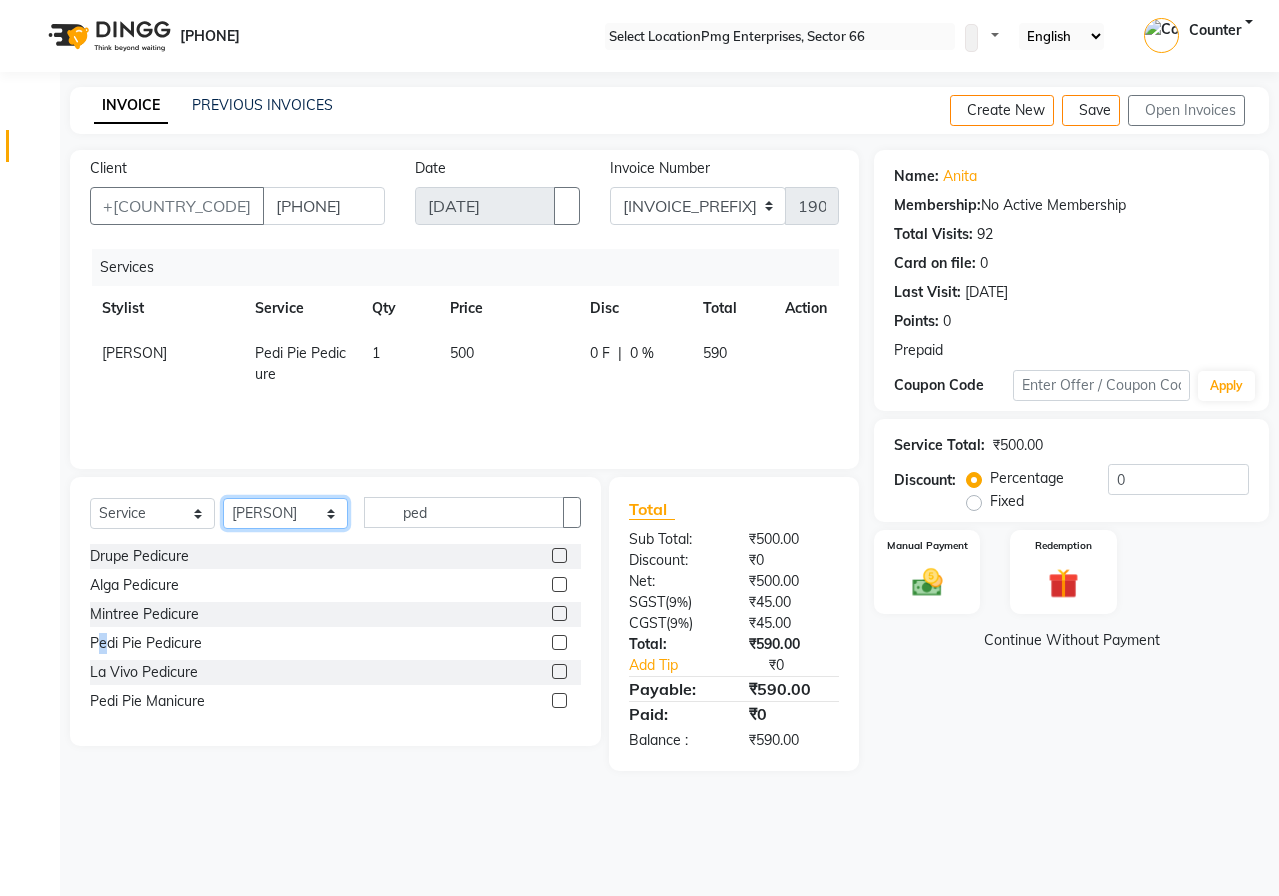 click on "Select Stylist [FIRST] [LAST] Counter [FIRST] [FIRST] [FIRST] [FIRST] [FIRST]" at bounding box center (285, 513) 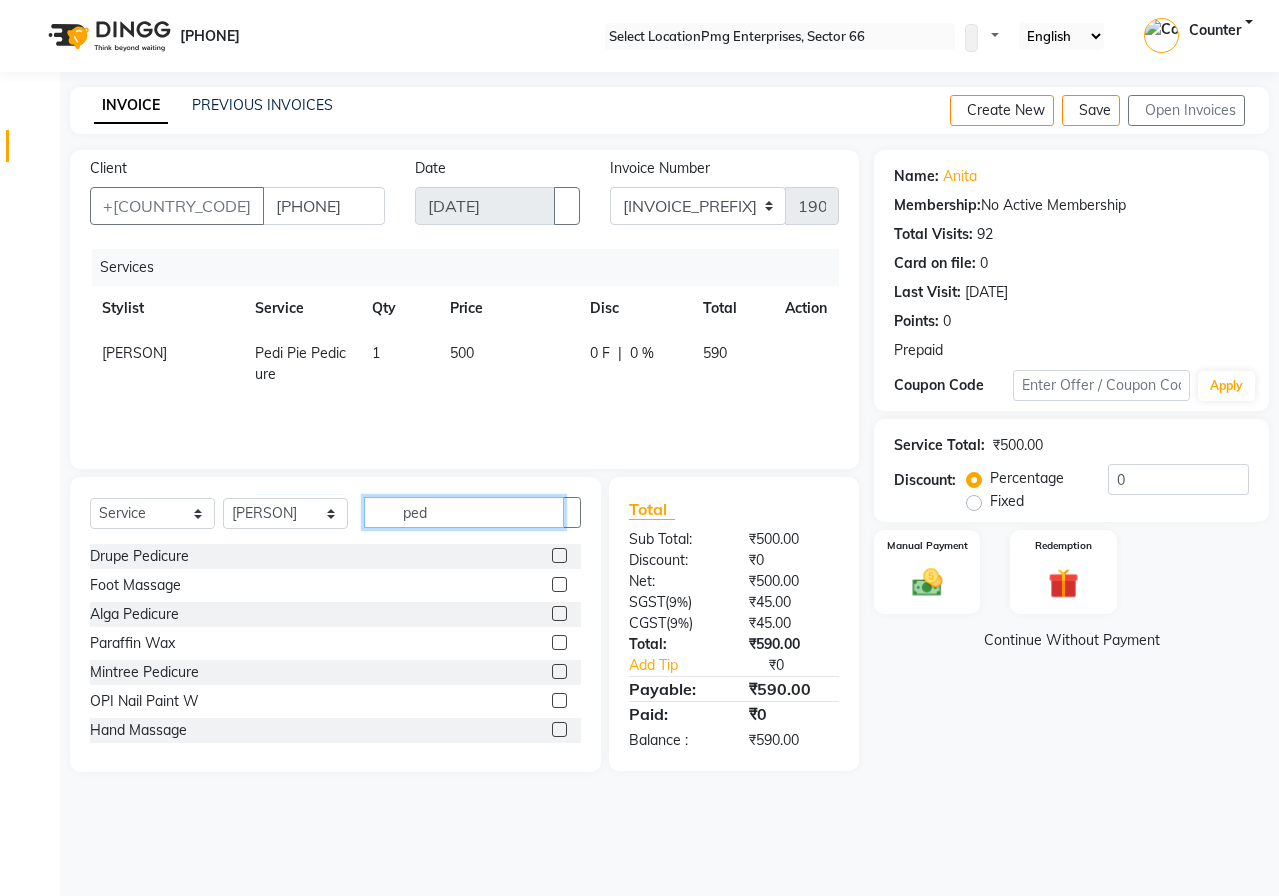 click on "ped" at bounding box center [464, 512] 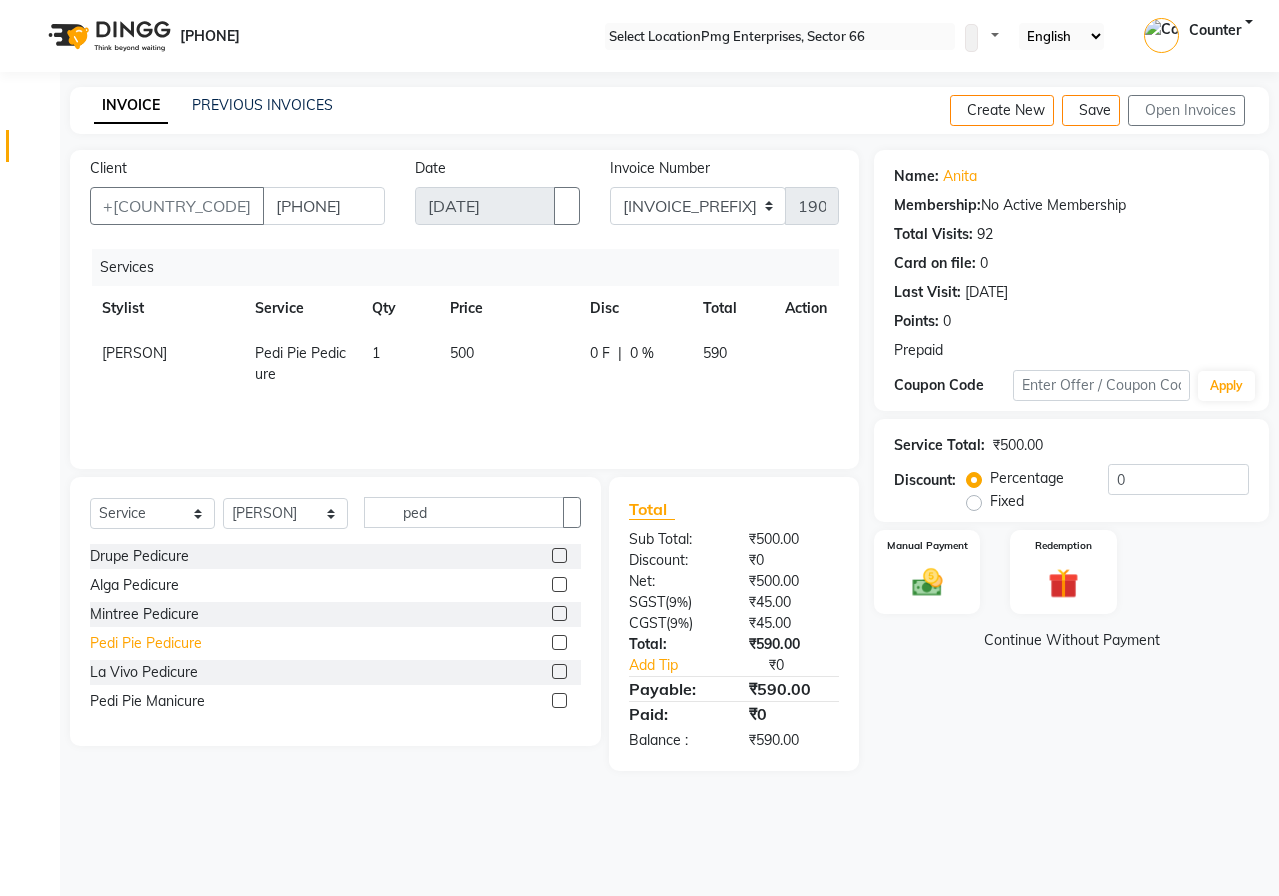 click on "Pedi Pie Pedicure" at bounding box center [139, 556] 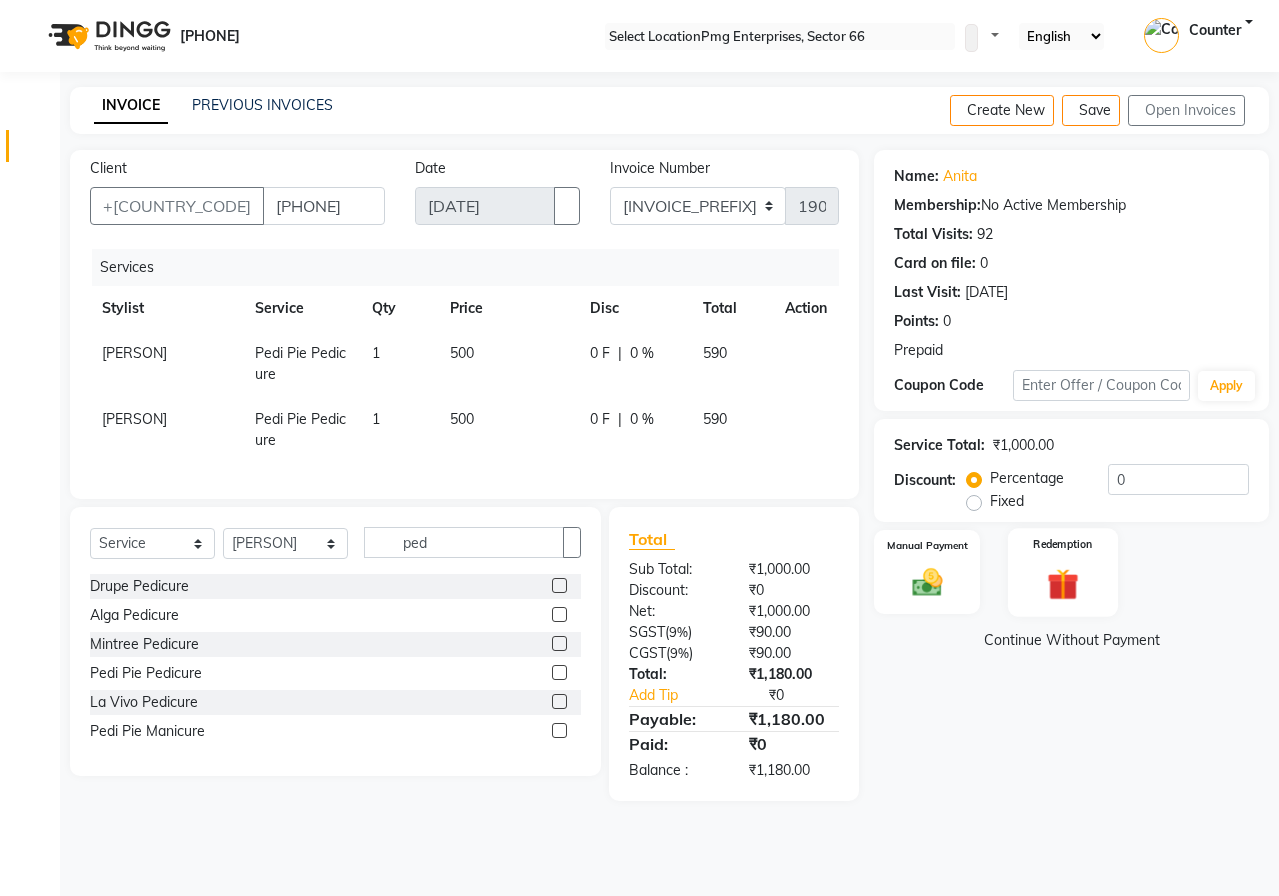 click on "Redemption" at bounding box center [1063, 572] 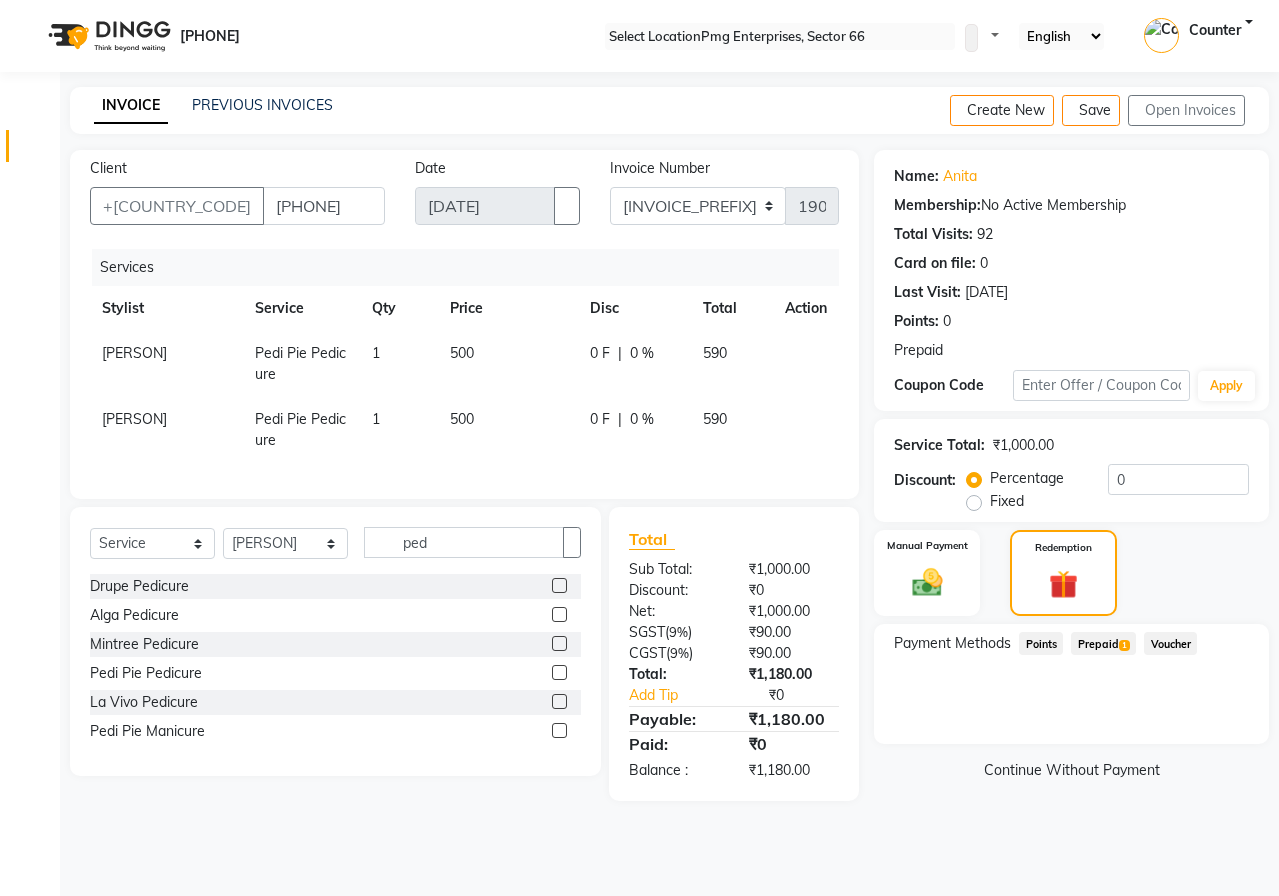 click on "Prepaid  1" at bounding box center [1041, 643] 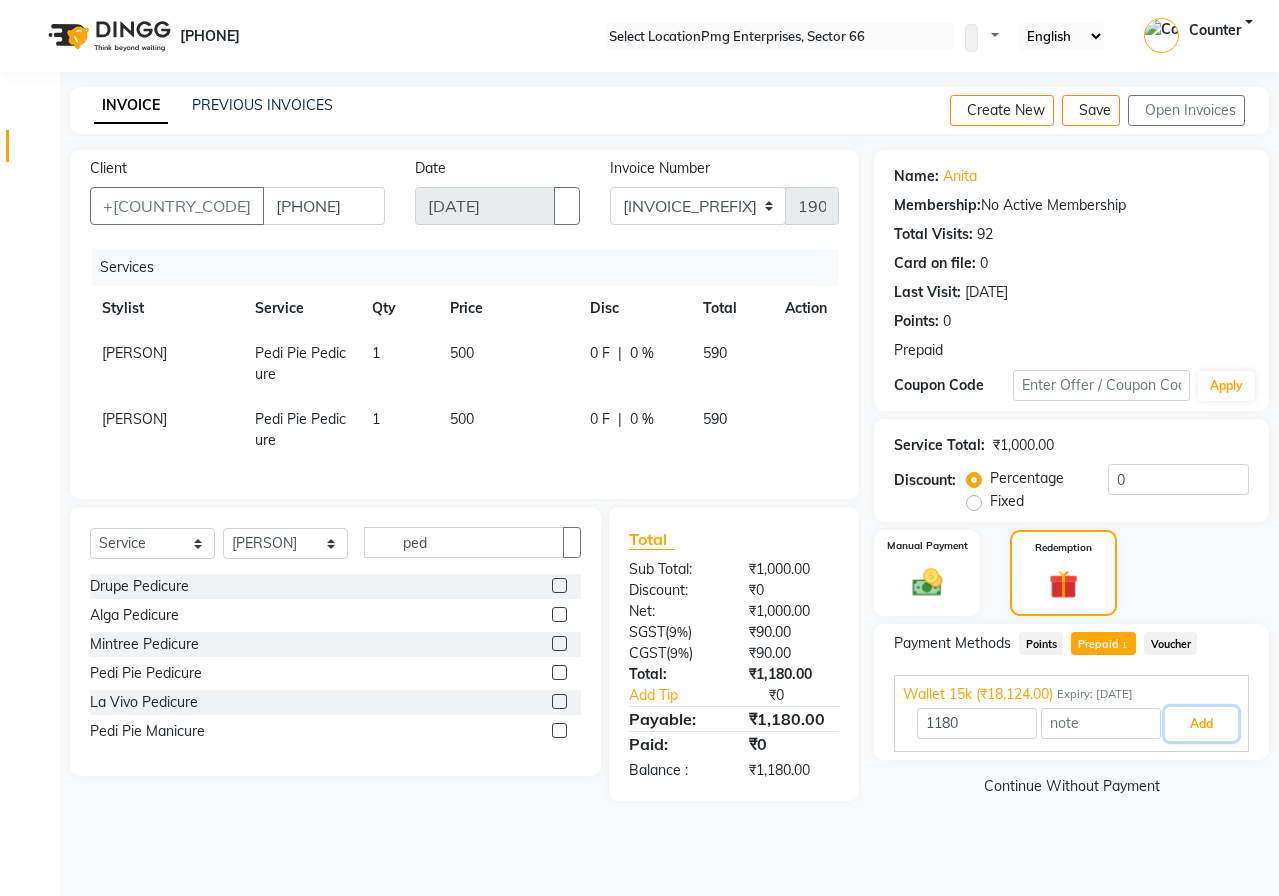 click on "Add" at bounding box center [1201, 724] 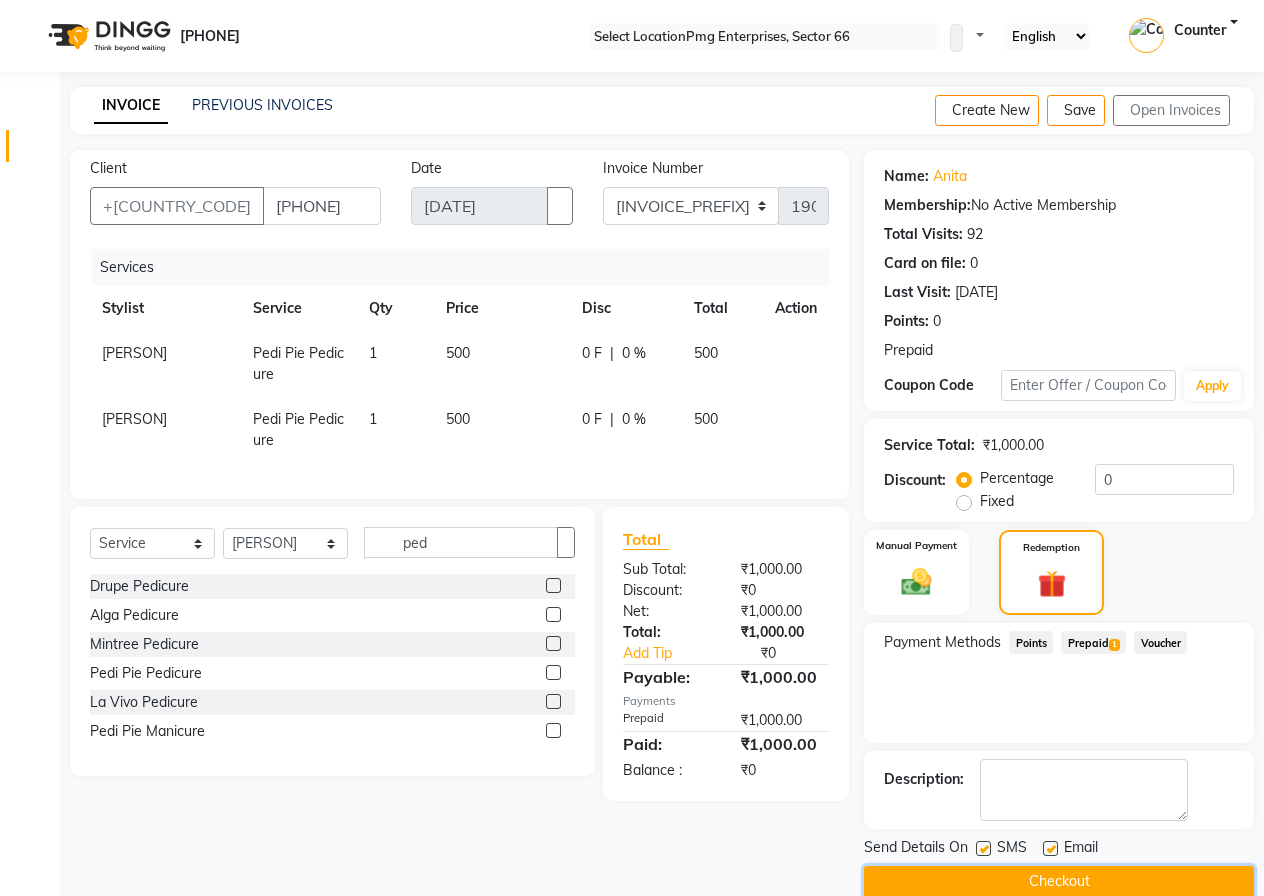 click on "Checkout" at bounding box center (1059, 881) 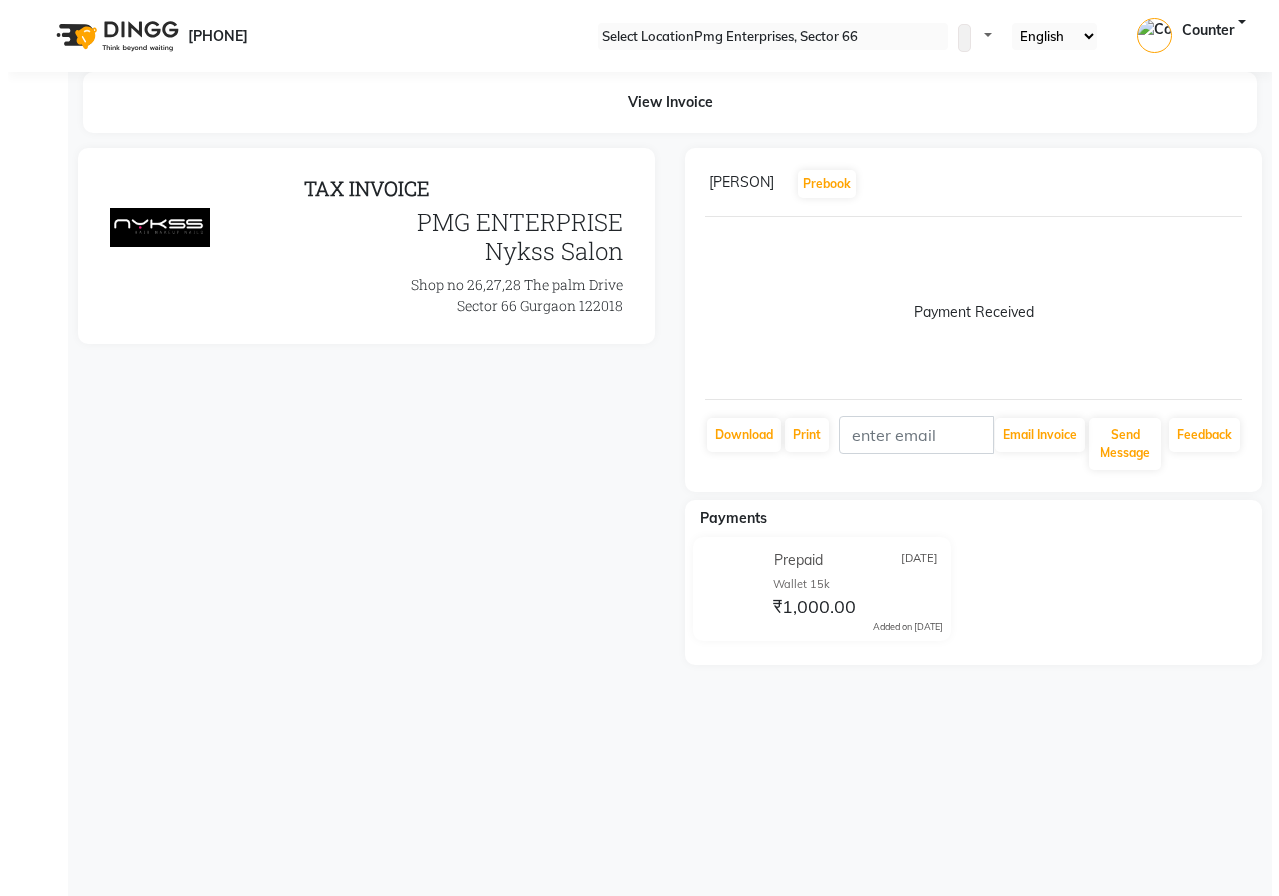 scroll, scrollTop: 0, scrollLeft: 0, axis: both 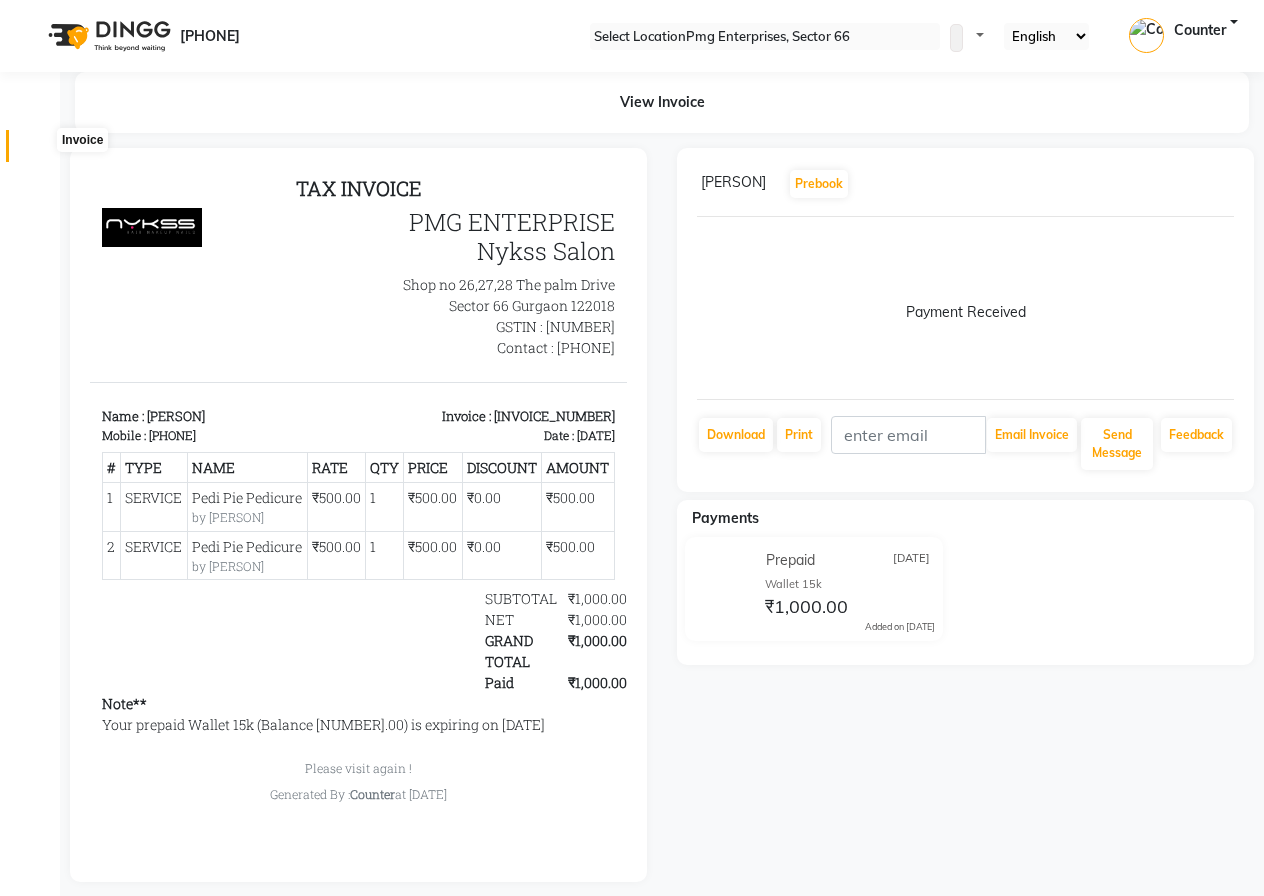 click at bounding box center [38, 151] 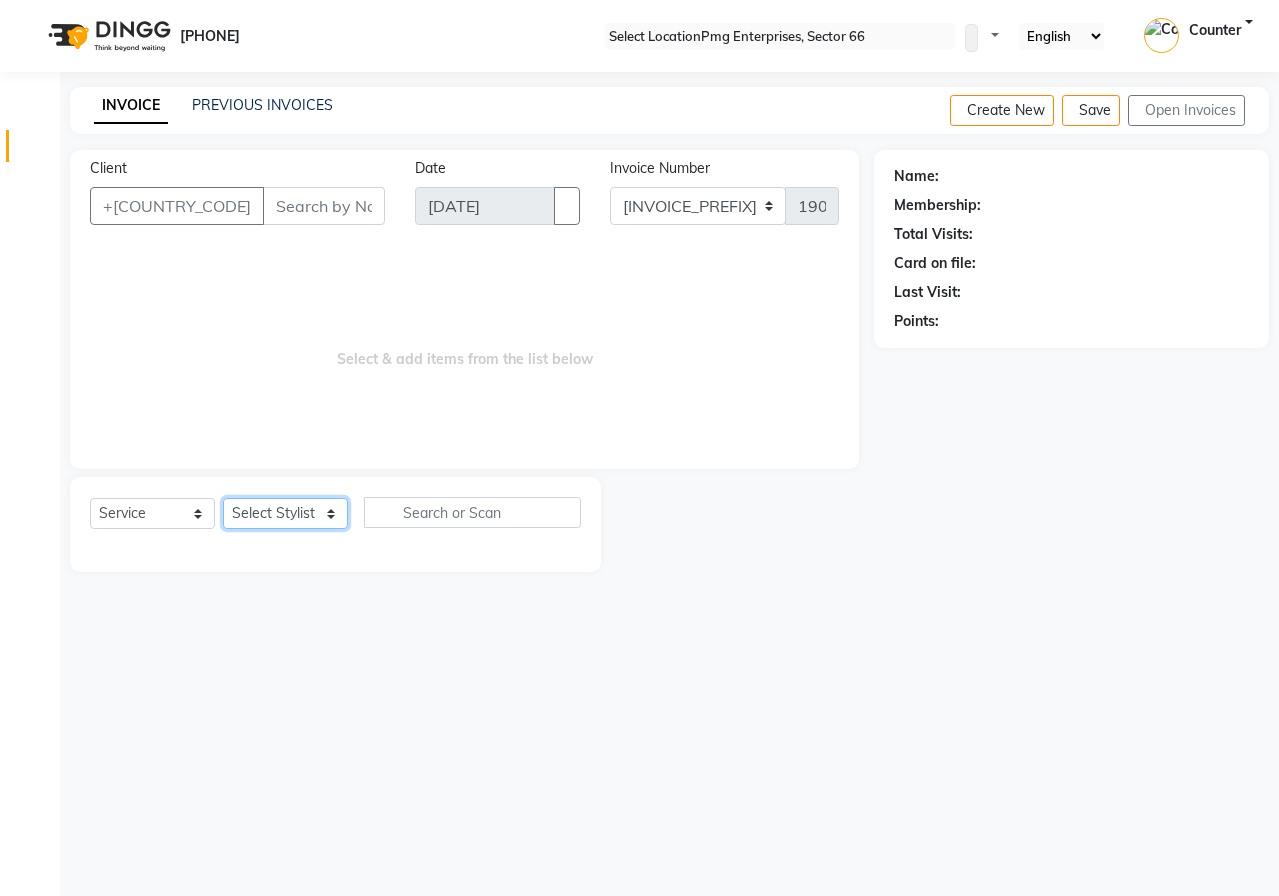 click on "Select Stylist [FIRST] [LAST] Counter [FIRST] [FIRST] [FIRST] [FIRST] [FIRST]" at bounding box center [285, 513] 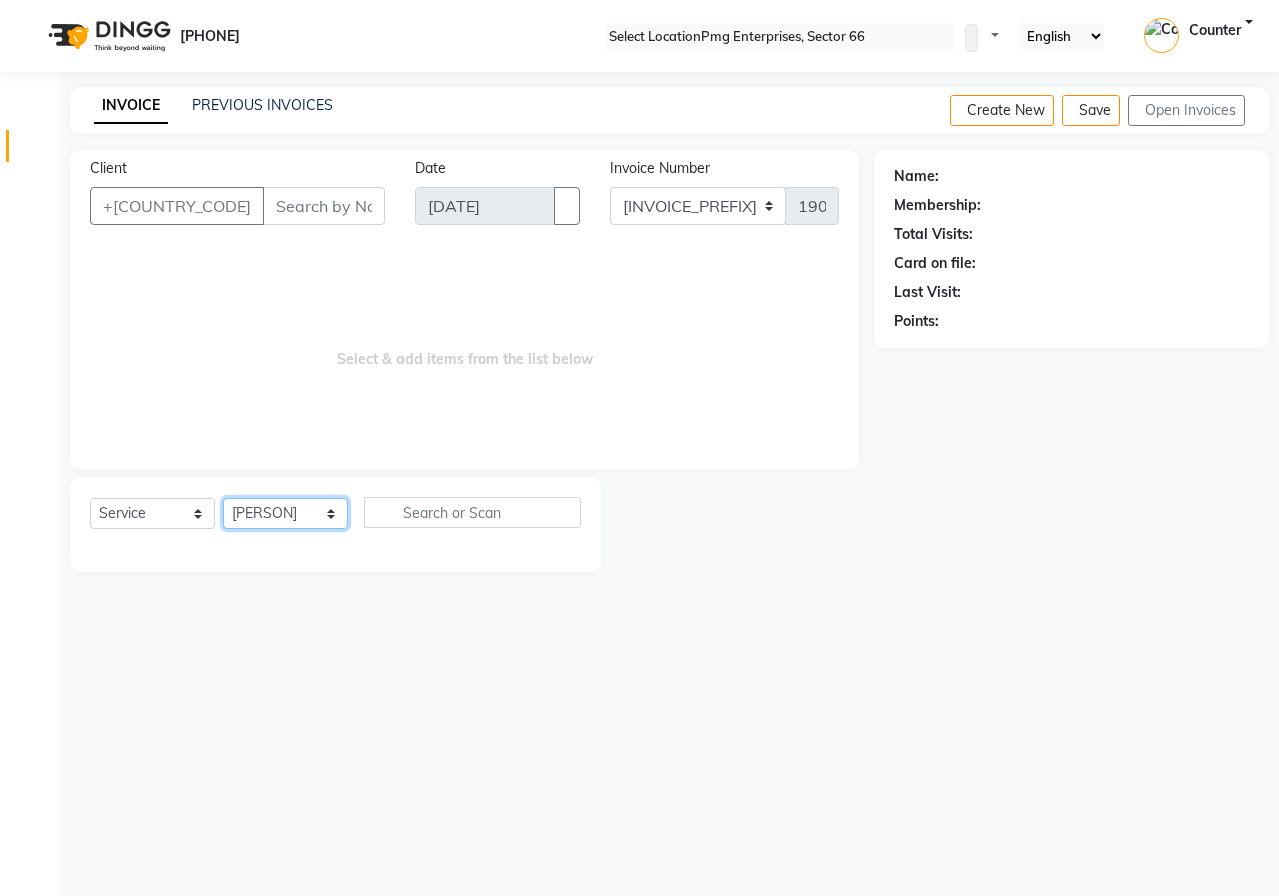 click on "Select Stylist [FIRST] [LAST] Counter [FIRST] [FIRST] [FIRST] [FIRST] [FIRST]" at bounding box center [285, 513] 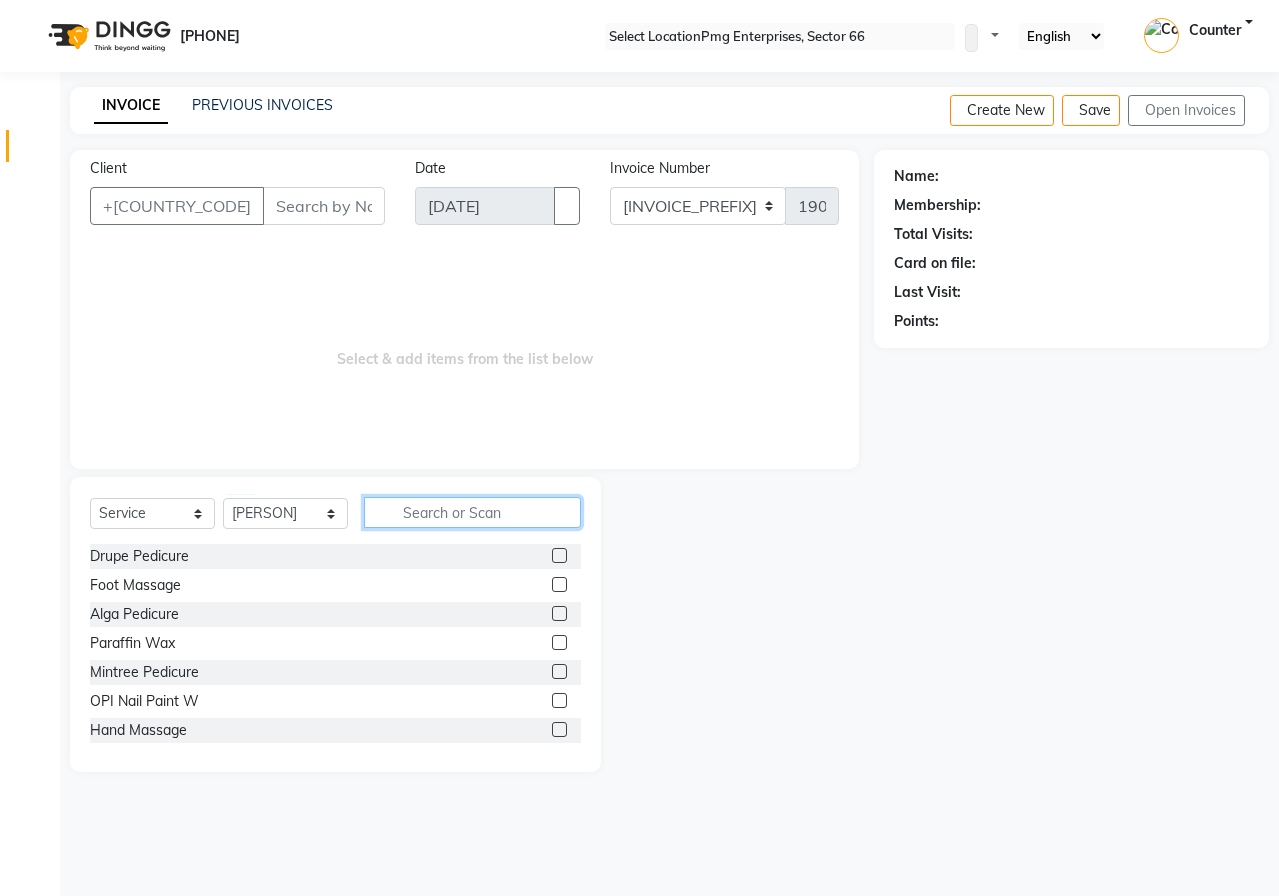 click at bounding box center (472, 512) 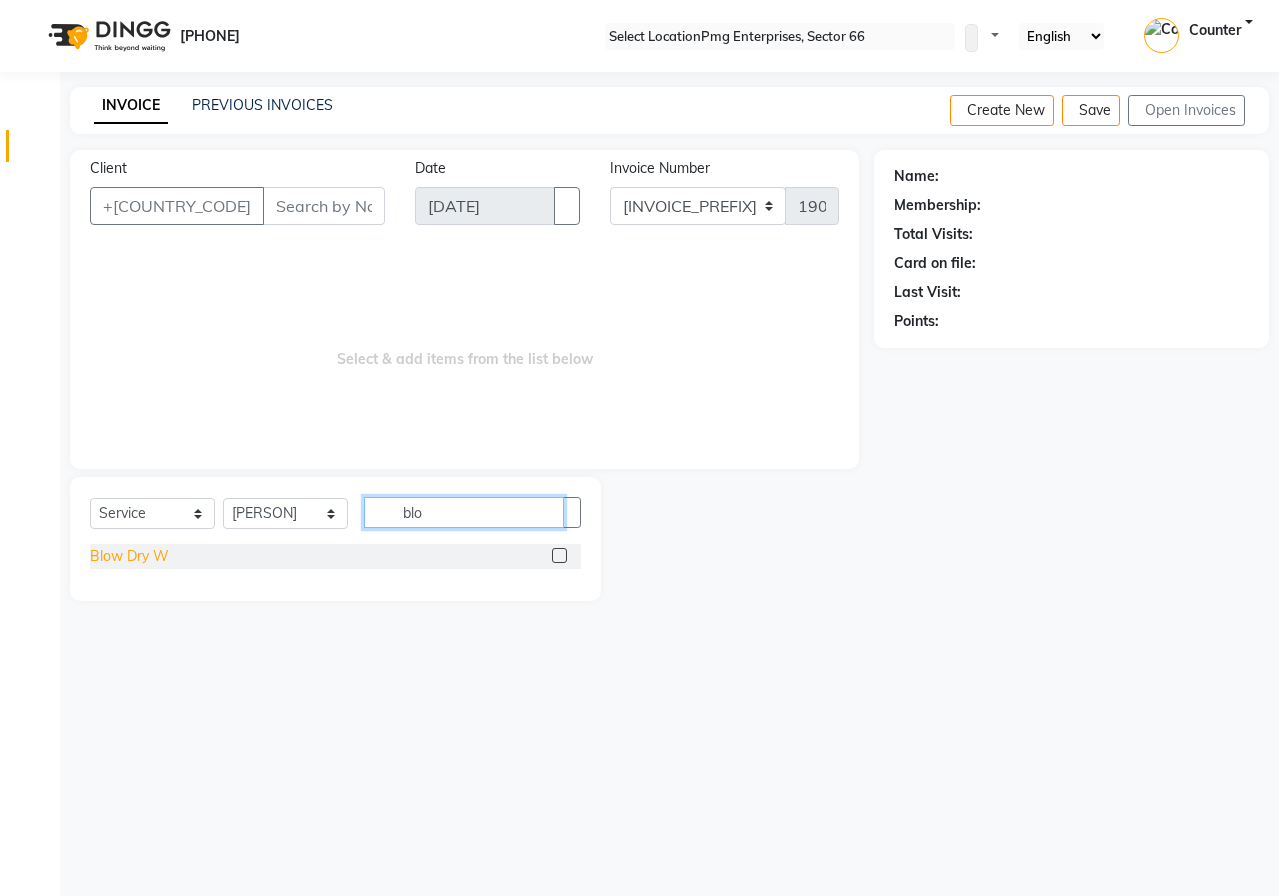 type on "blo" 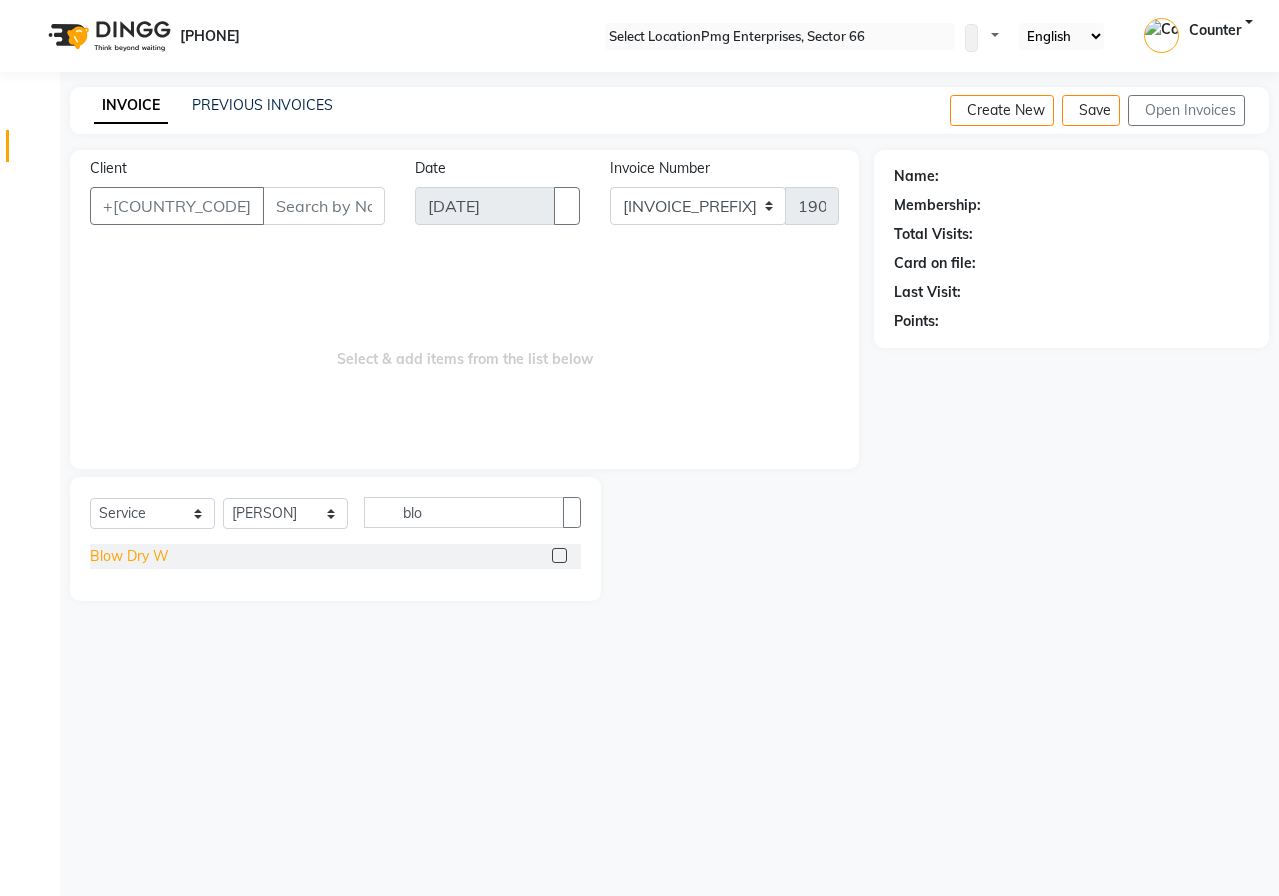 click on "Blow Dry W" at bounding box center (129, 556) 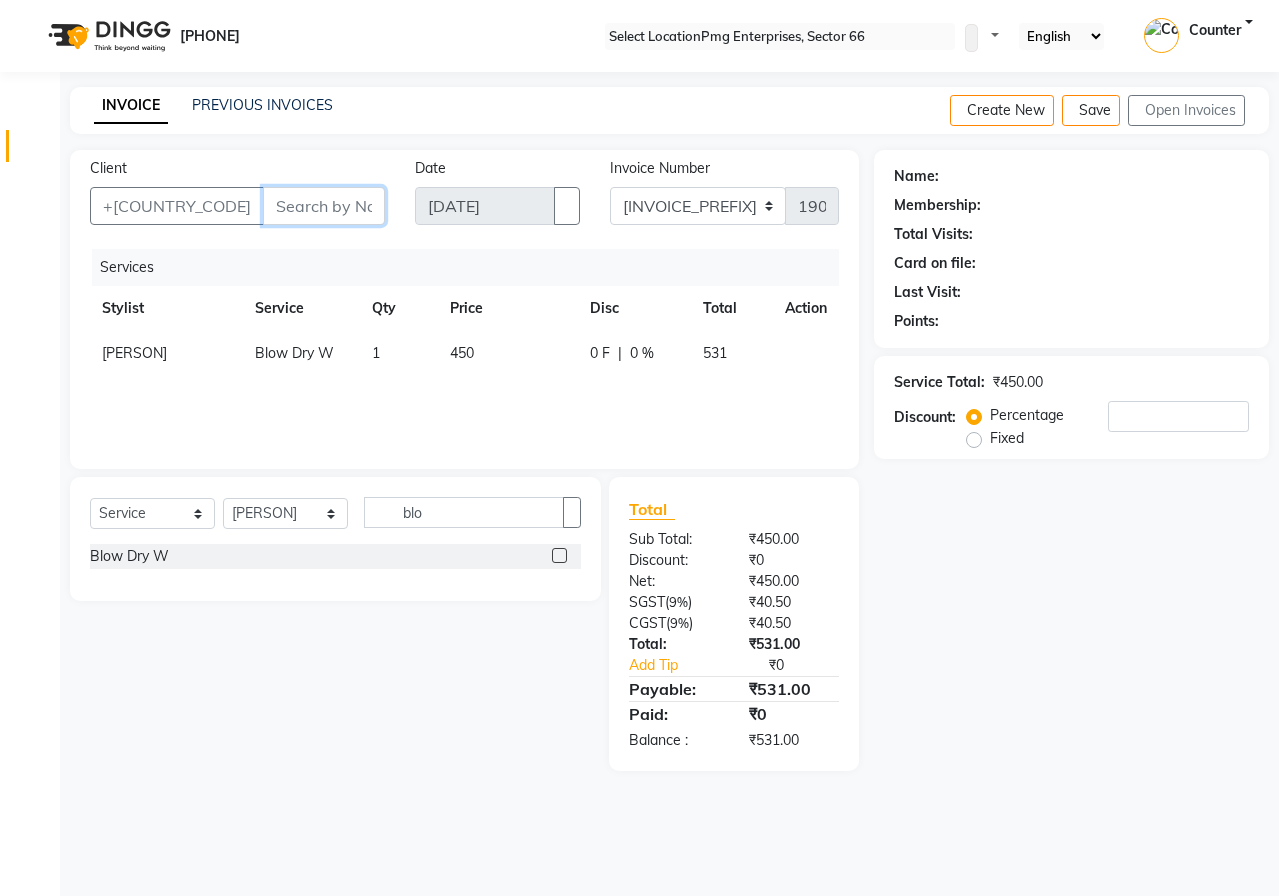 click on "Client" at bounding box center [324, 206] 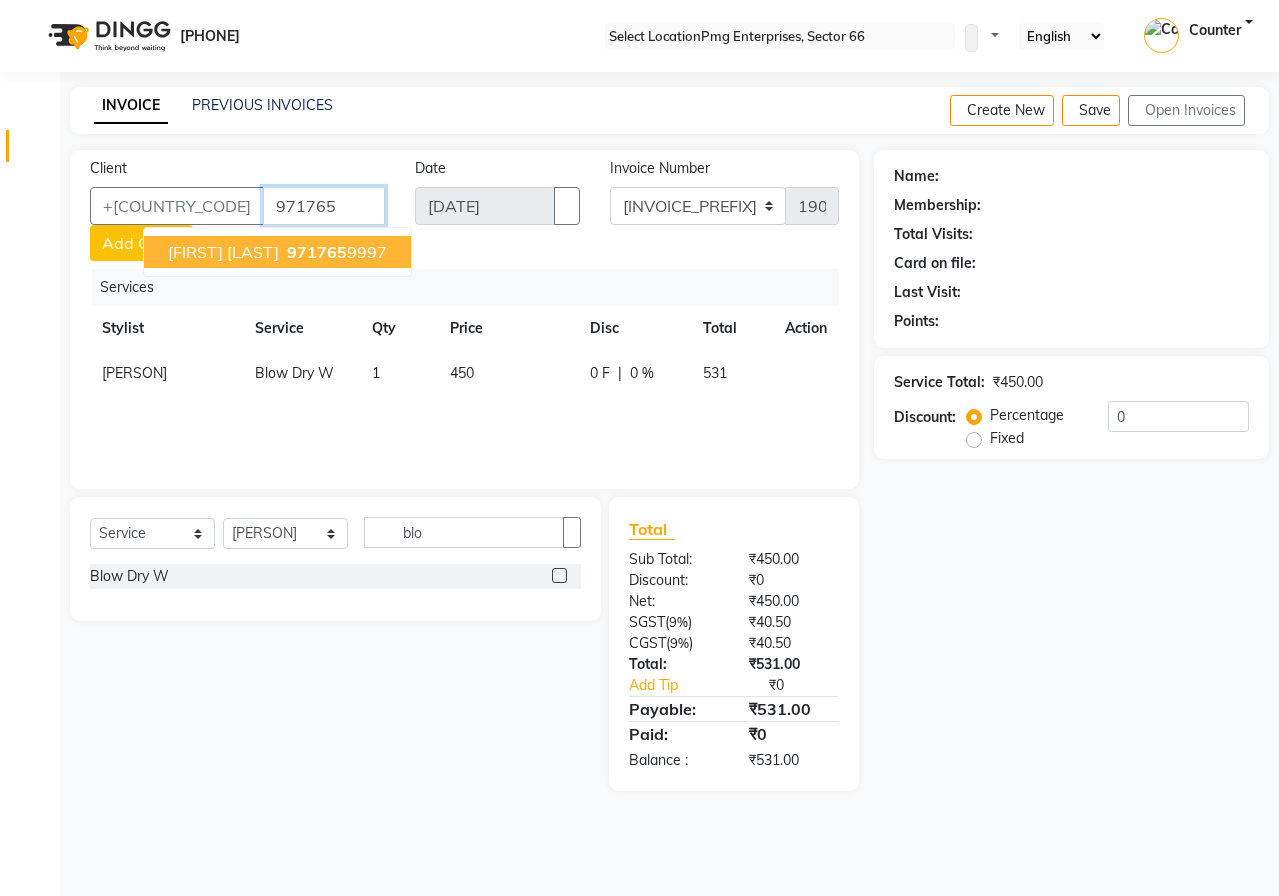click on "[FIRST] [LAST]" at bounding box center [223, 252] 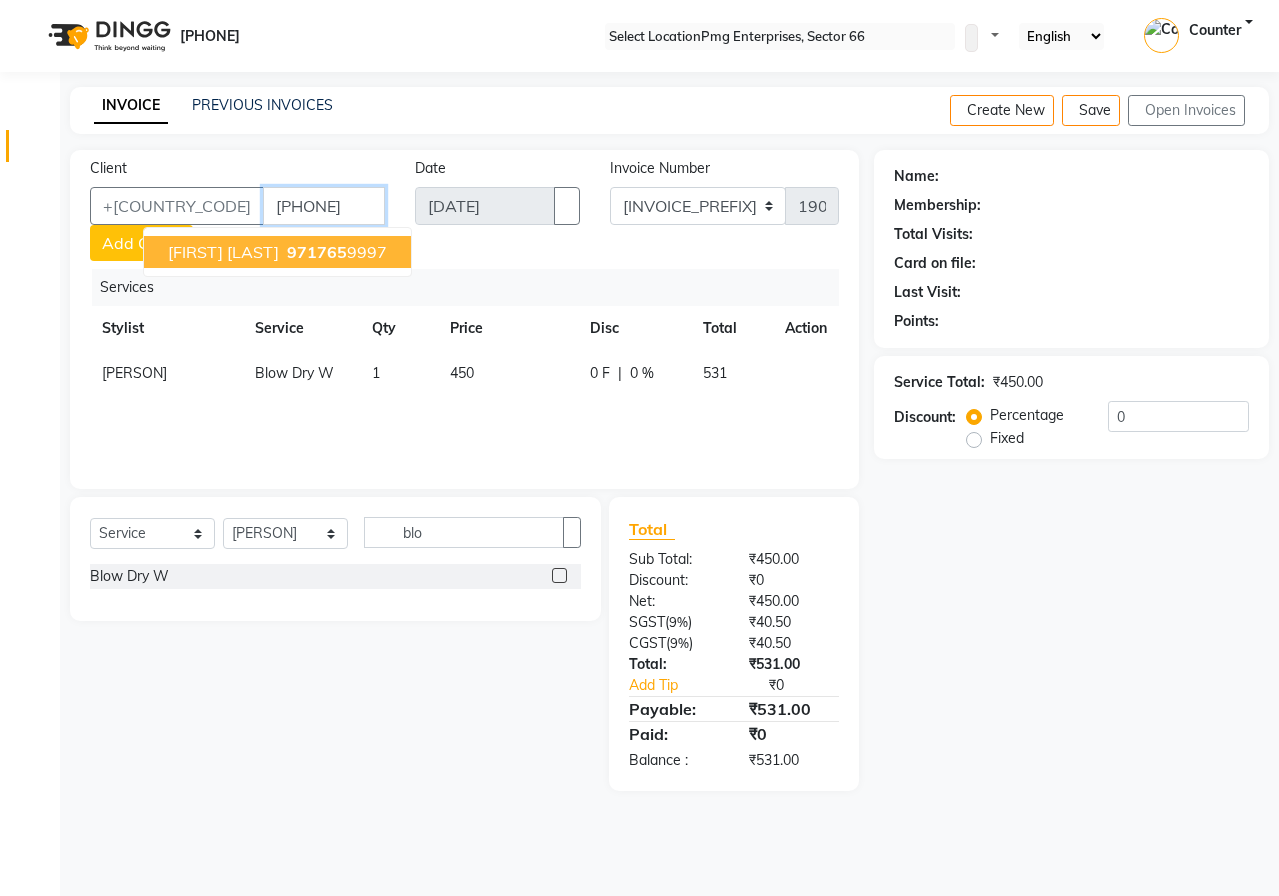 type on "[PHONE]" 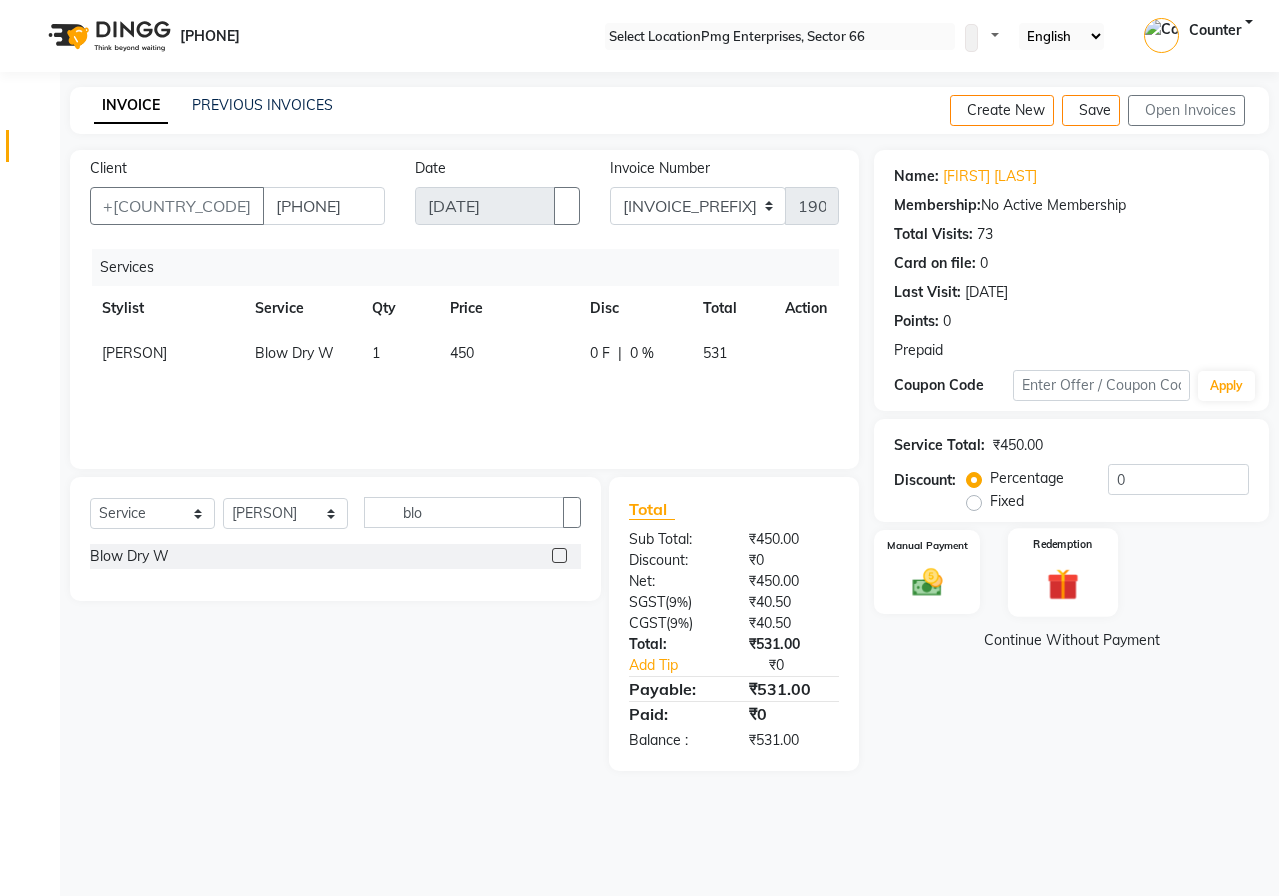 click at bounding box center (928, 582) 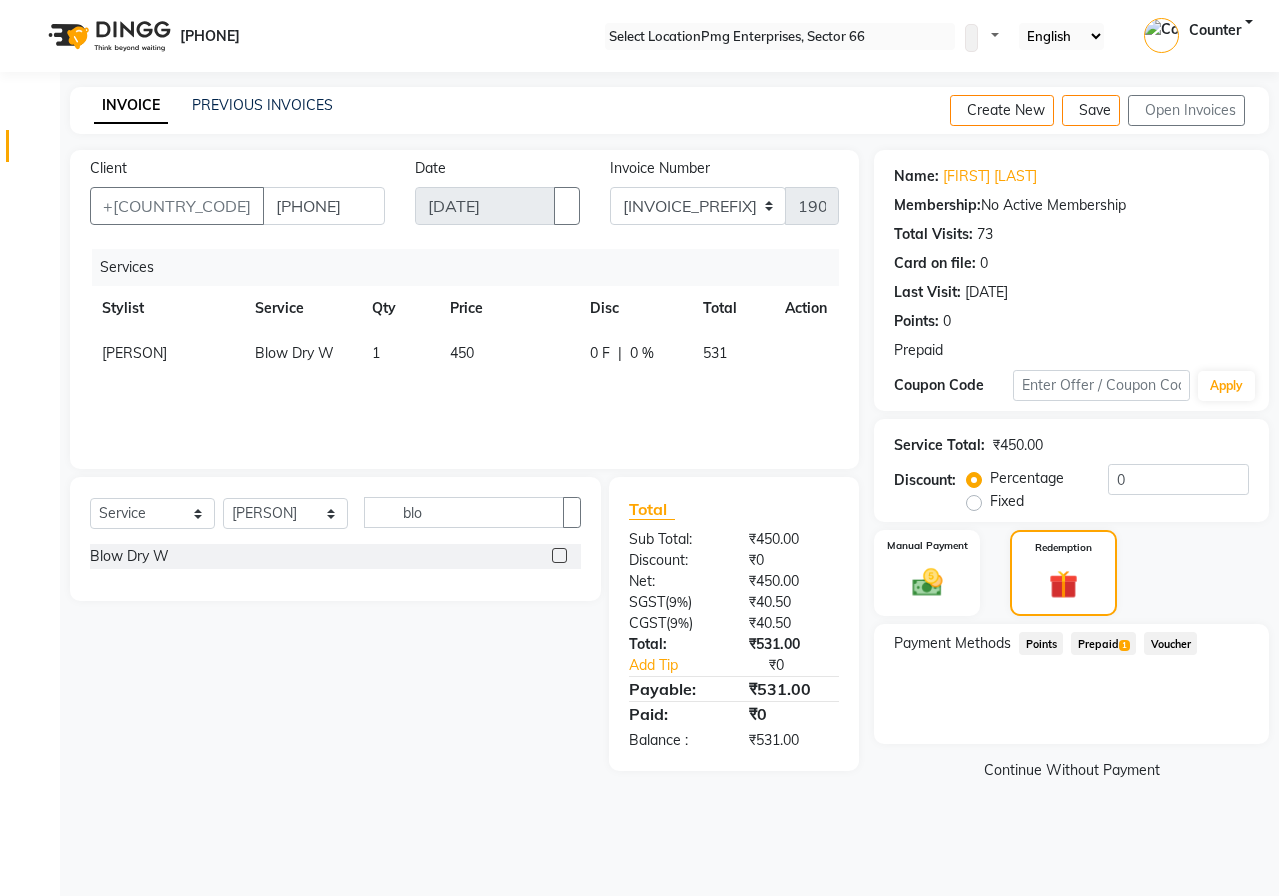 click on "Prepaid  1" at bounding box center (1041, 643) 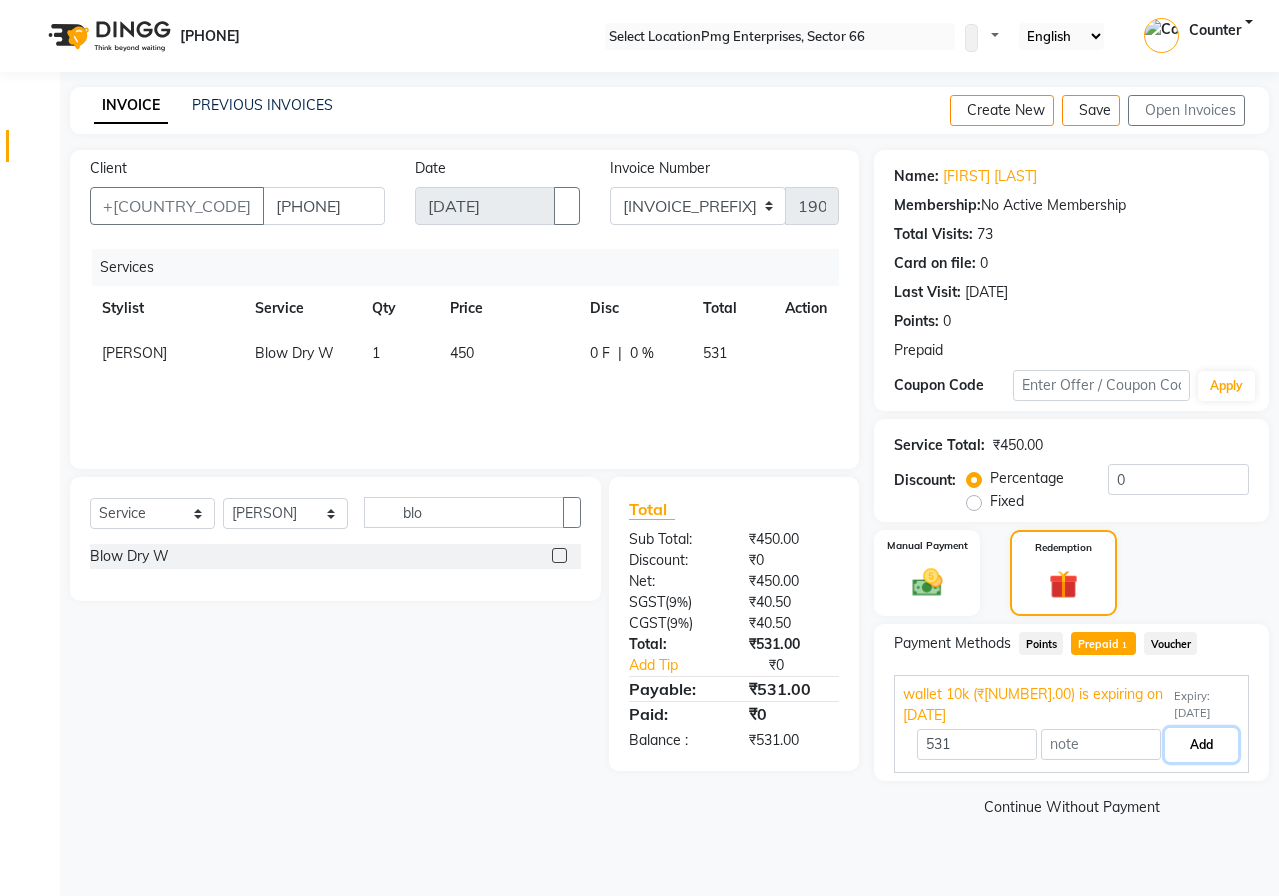 click on "Add" at bounding box center (1201, 745) 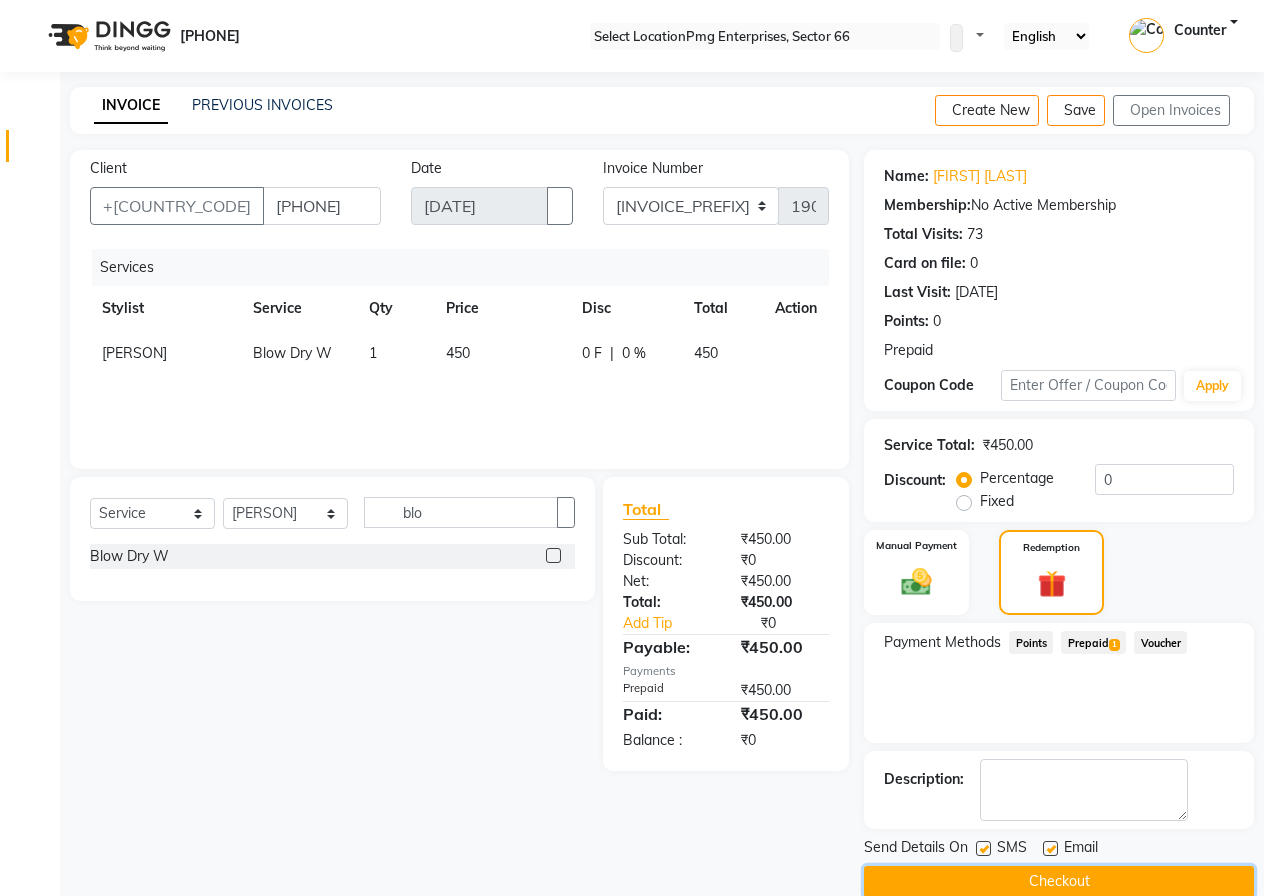 click on "Checkout" at bounding box center (1059, 881) 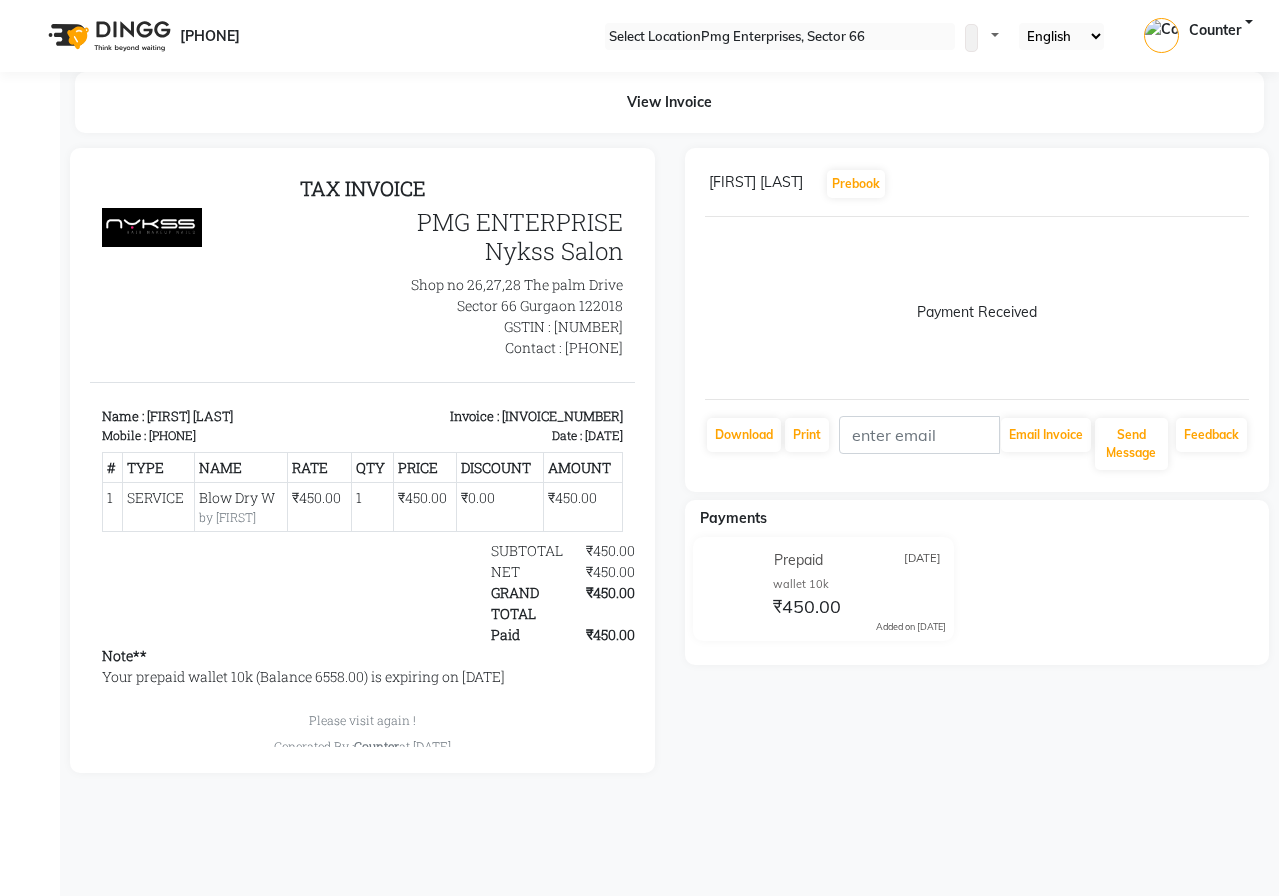 scroll, scrollTop: 0, scrollLeft: 0, axis: both 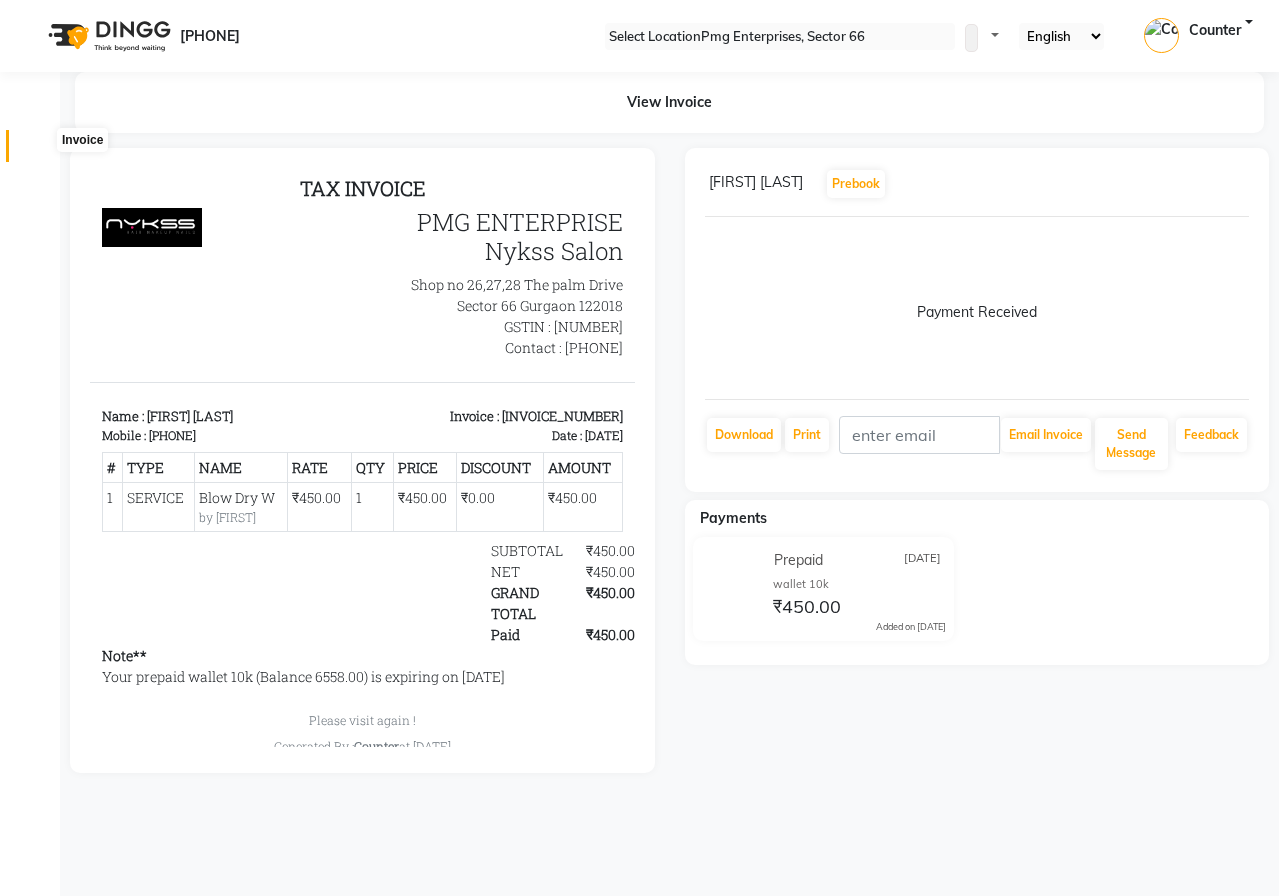click at bounding box center (38, 151) 